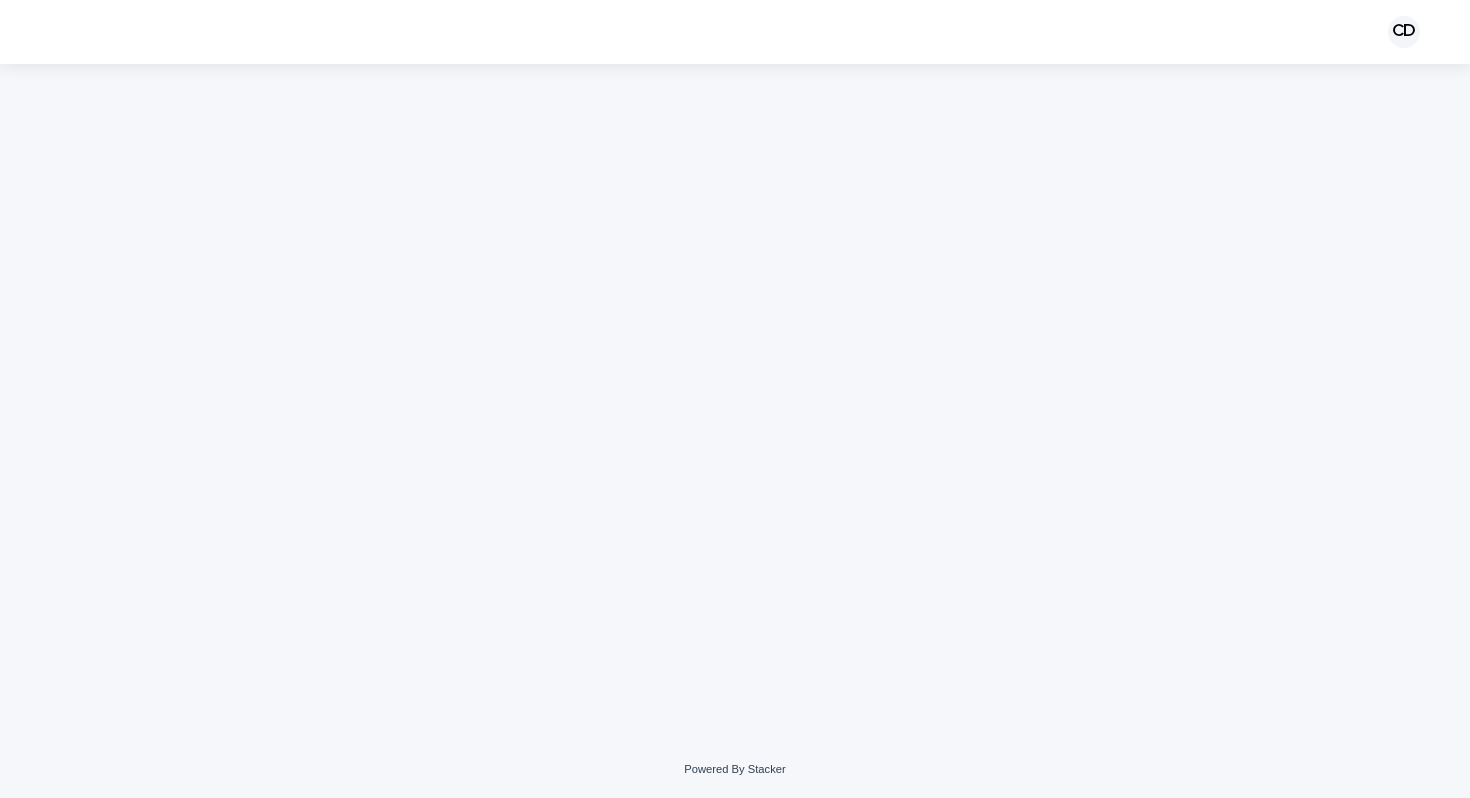 scroll, scrollTop: 0, scrollLeft: 0, axis: both 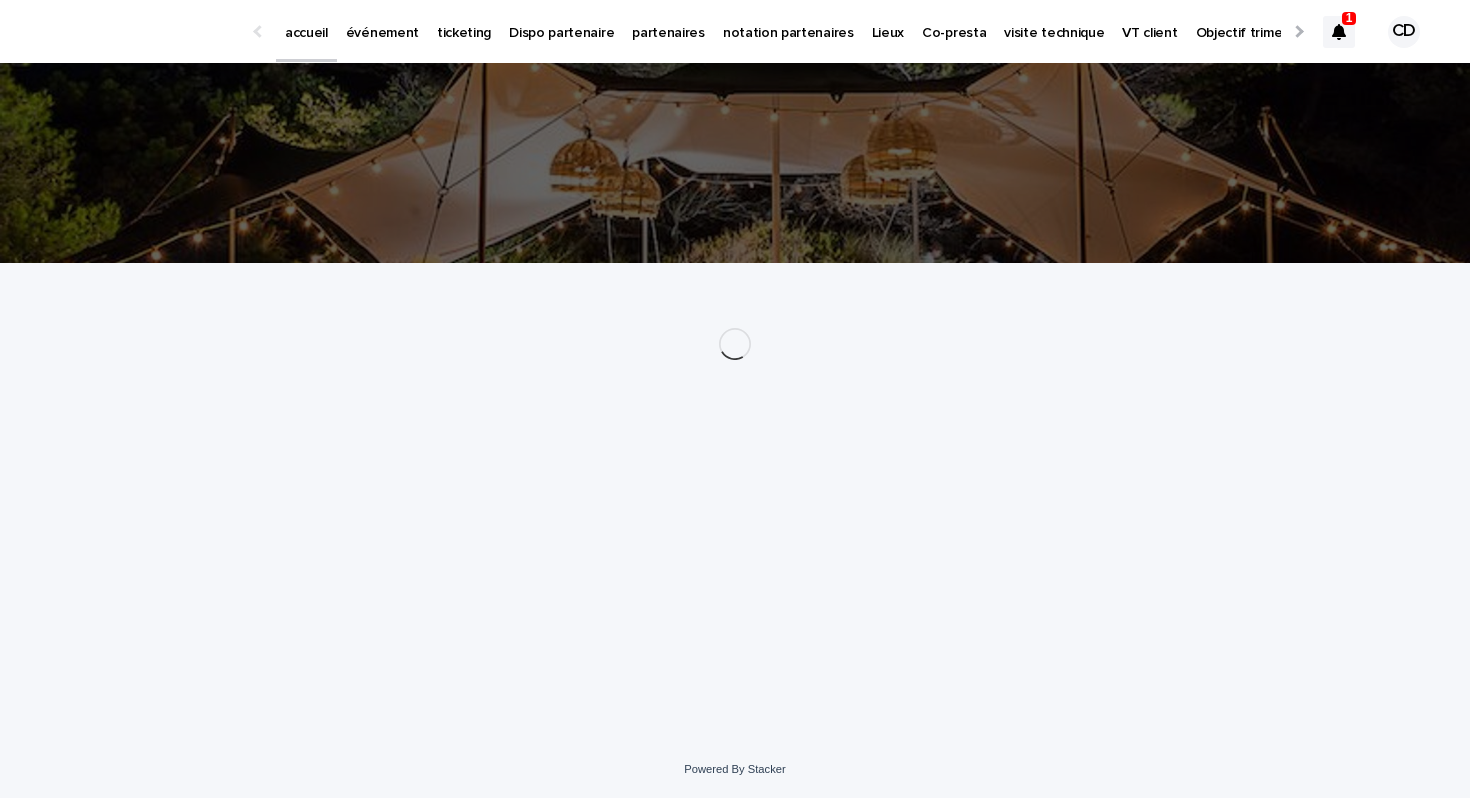 click 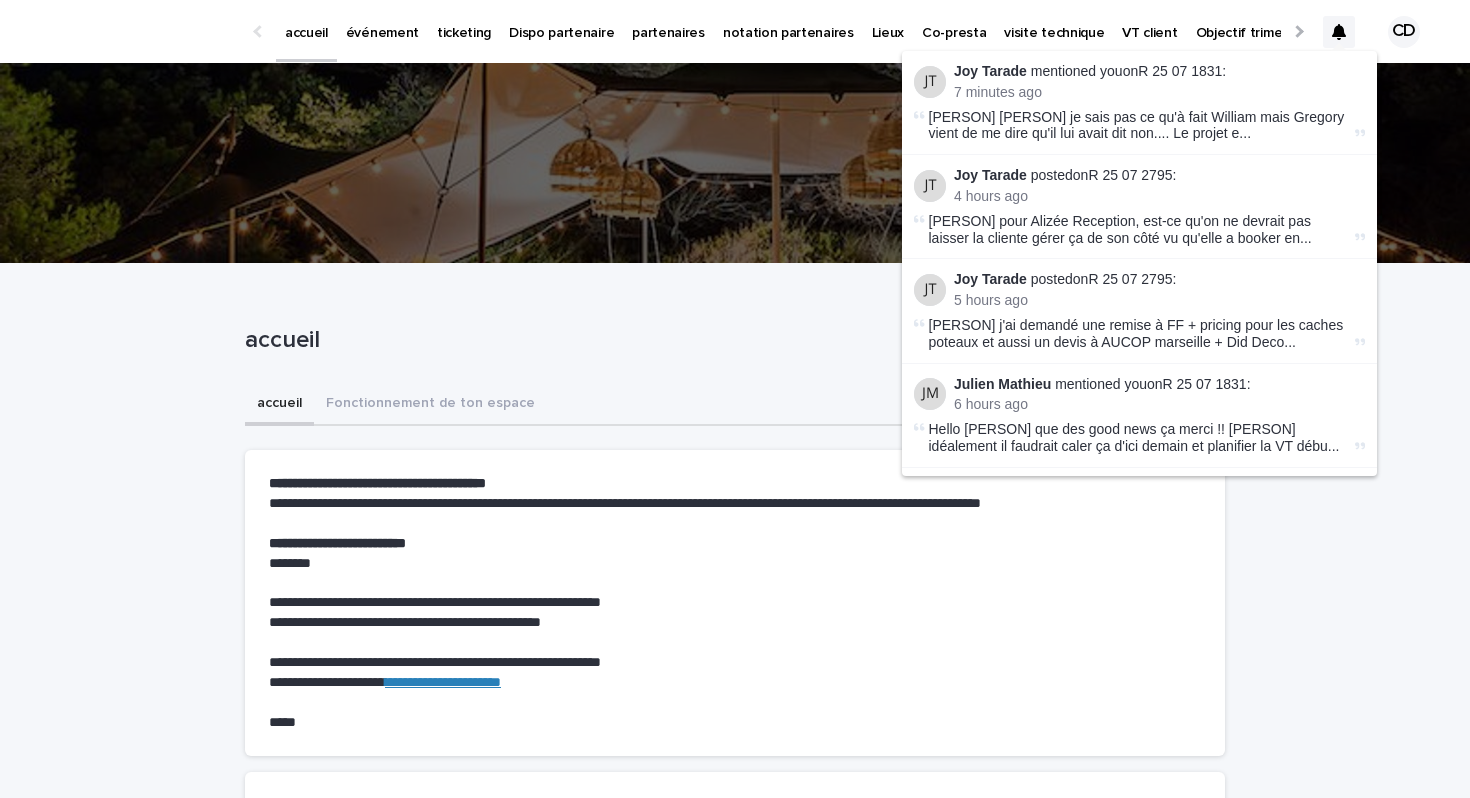 click on "@Julien Mathieu    @Céline Dislaire   je sais pas ce qu'à fait William mais Gregory vient de me dire qu'il lui avait dit non....  Le projet e ..." at bounding box center (1140, 126) 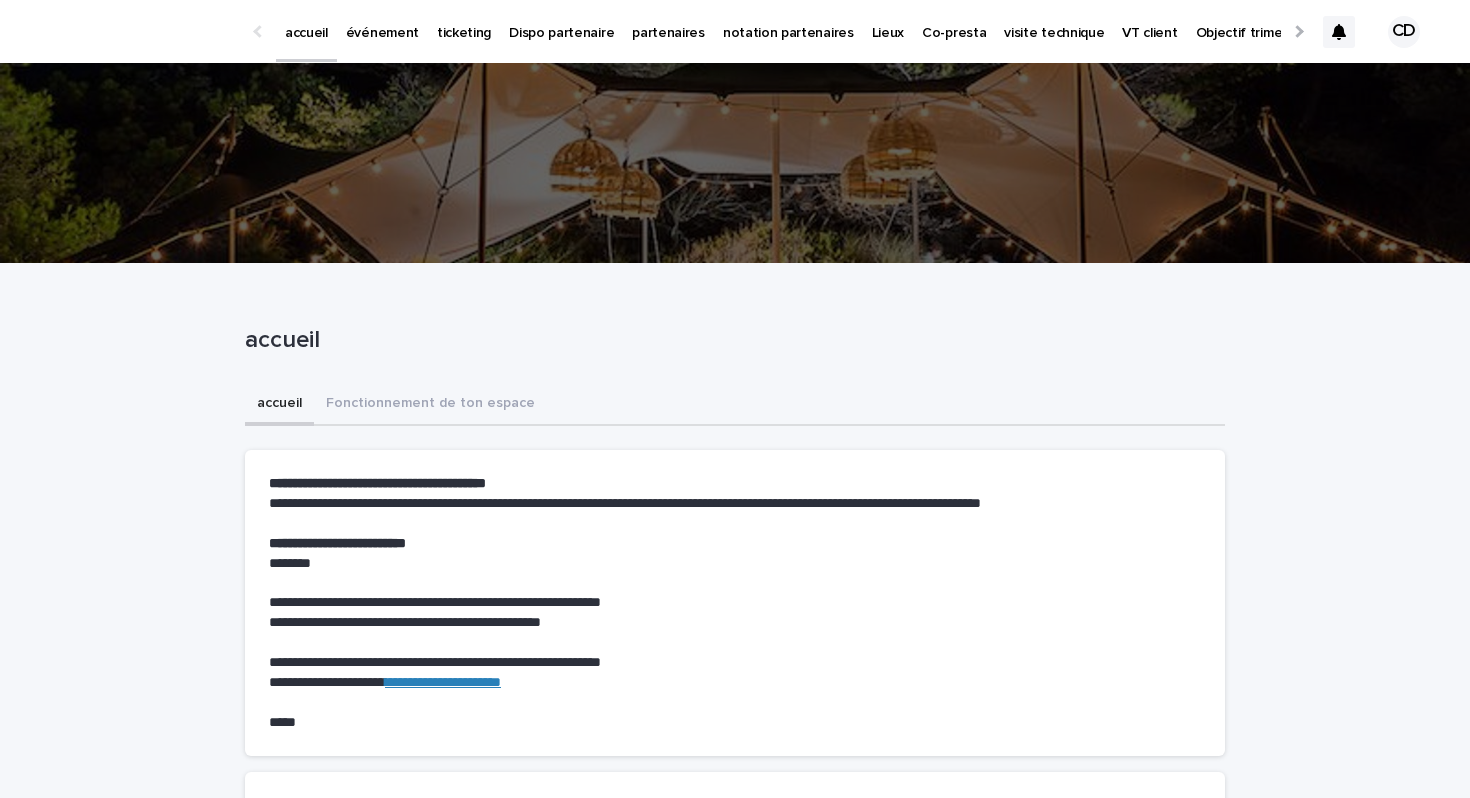 click on "**********" at bounding box center [735, 3740] 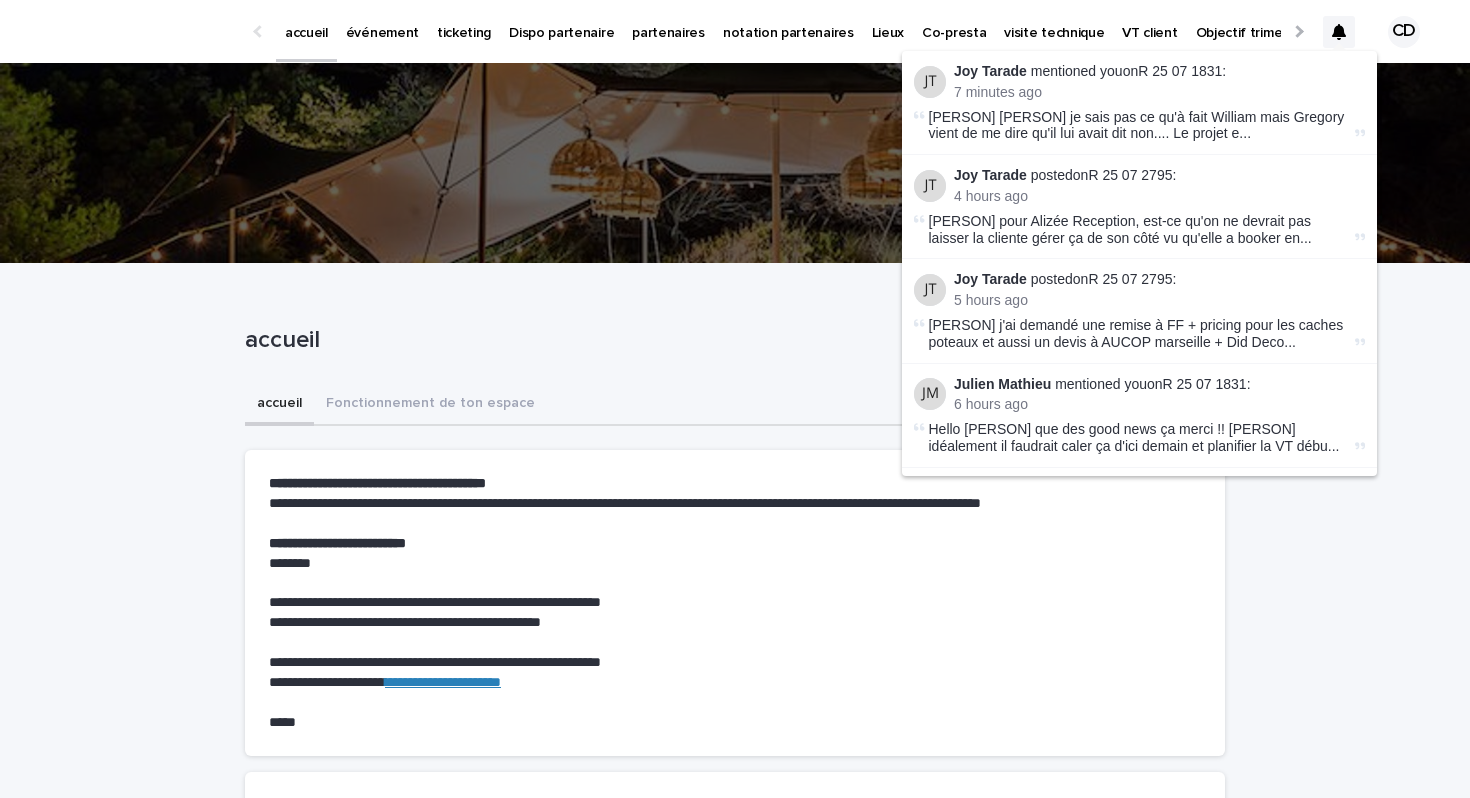 click on "@Julien Mathieu    @Céline Dislaire   je sais pas ce qu'à fait William mais Gregory vient de me dire qu'il lui avait dit non....  Le projet e ..." at bounding box center [1140, 126] 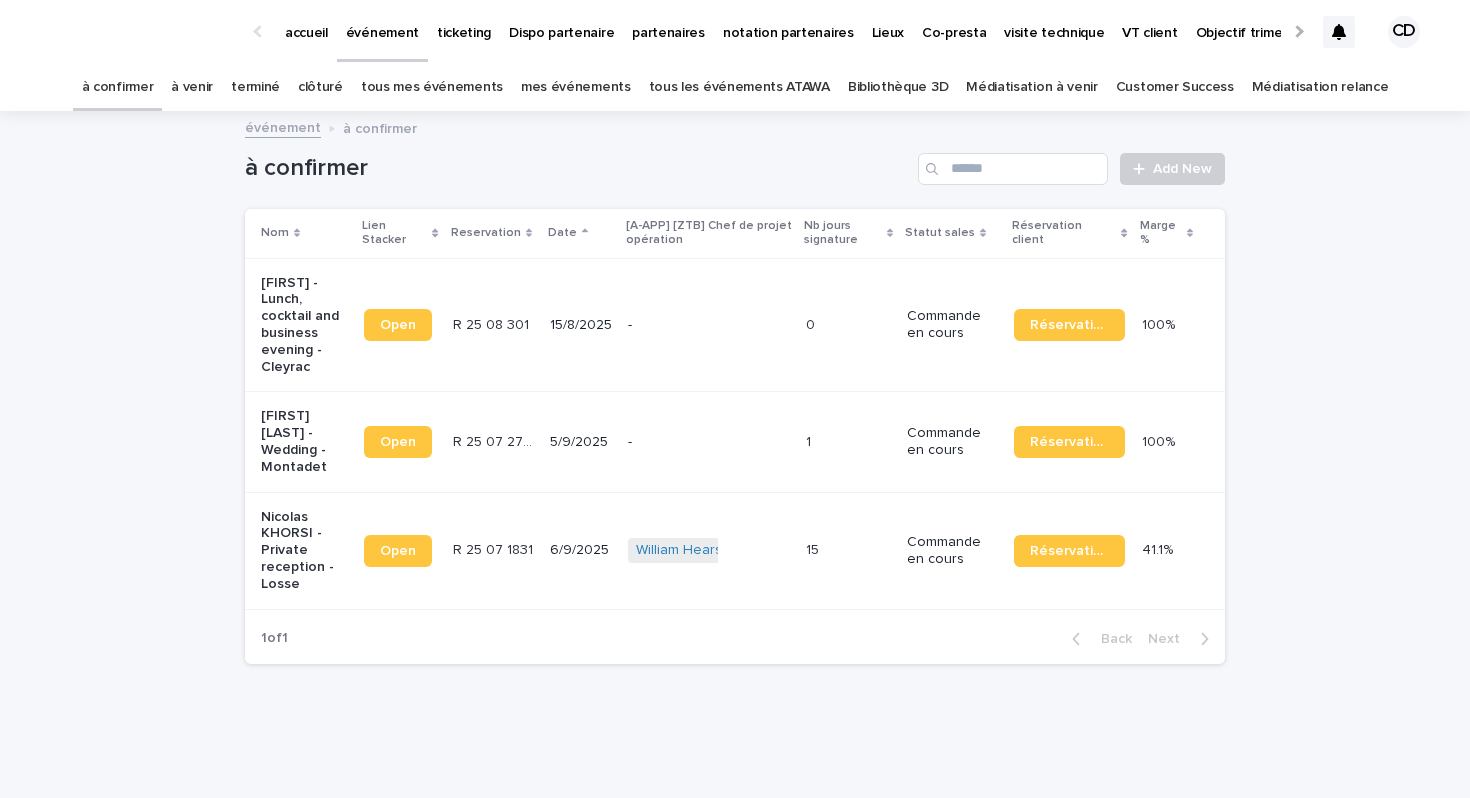 click on "⁠Nicolas KHORSI - Private reception - Losse" at bounding box center (304, 551) 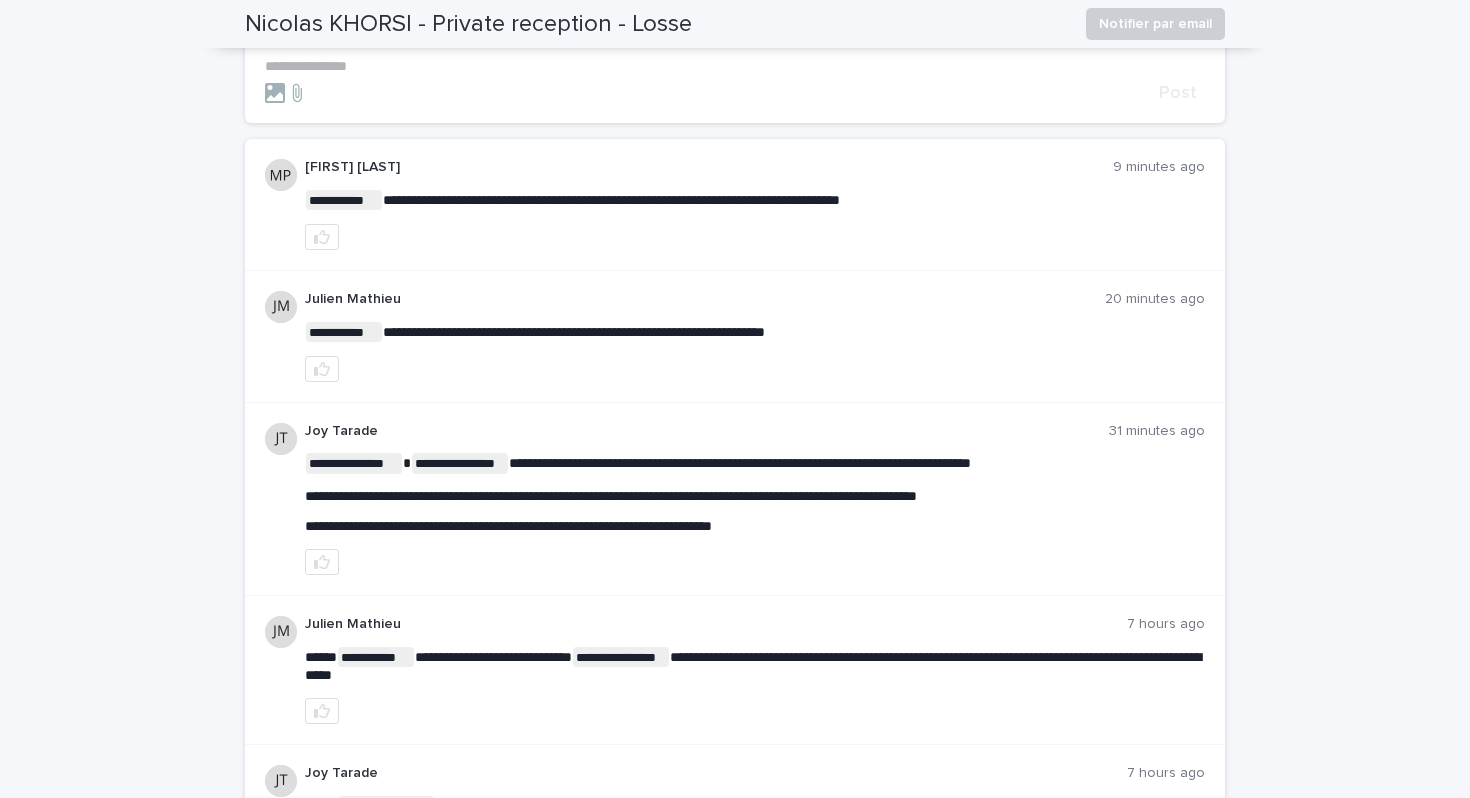 scroll, scrollTop: 0, scrollLeft: 0, axis: both 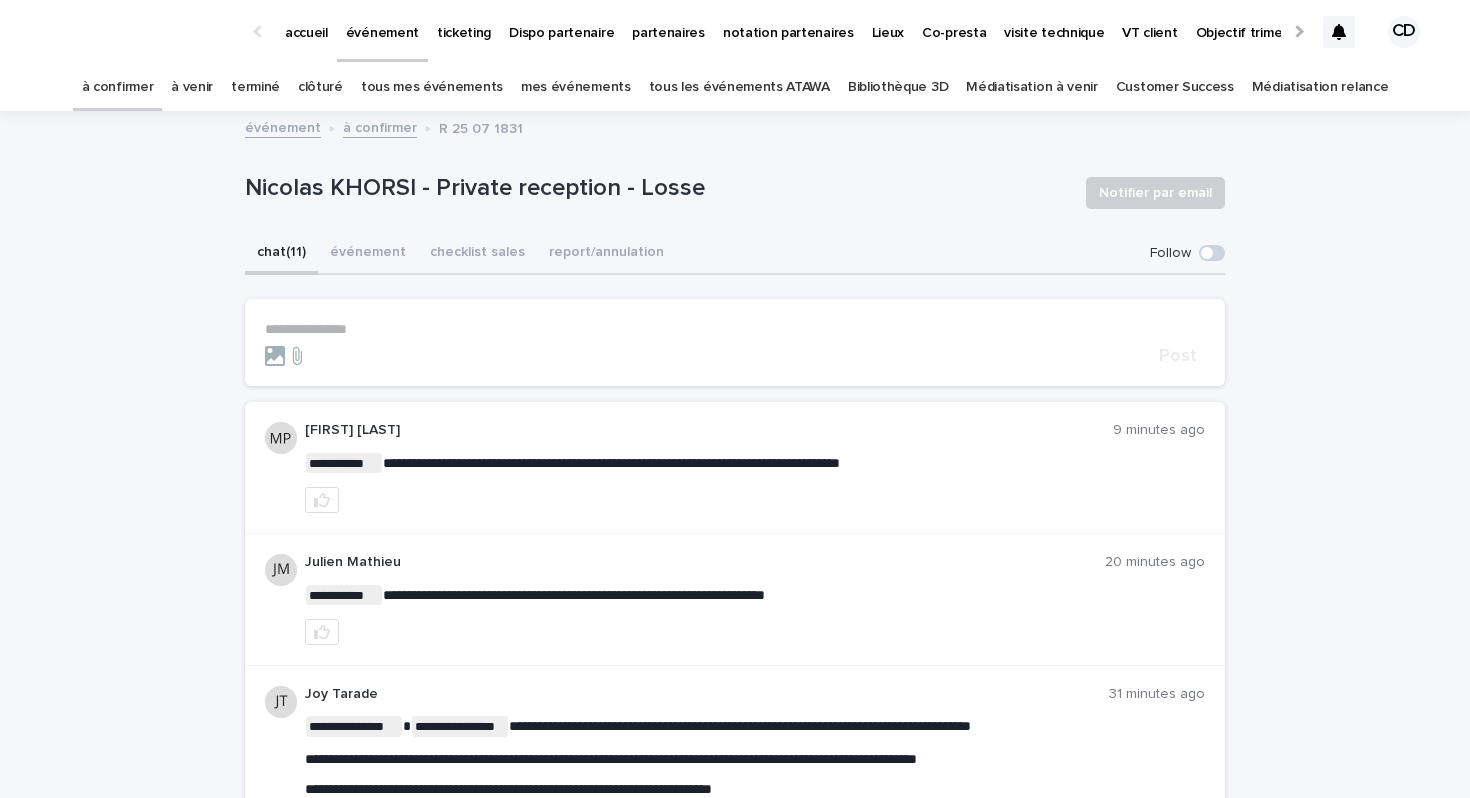 click on "tous les événements ATAWA" at bounding box center (739, 87) 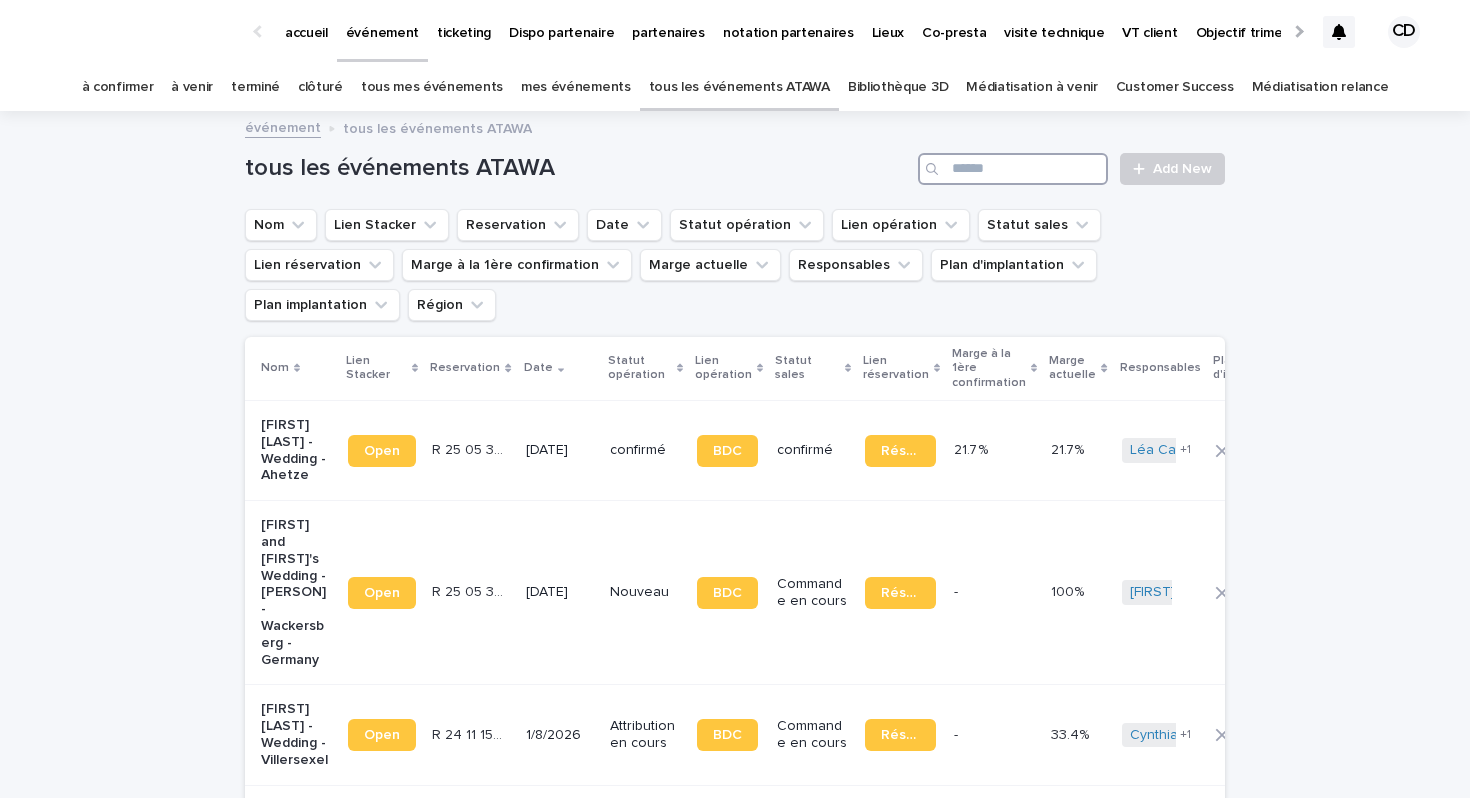 click at bounding box center (1013, 169) 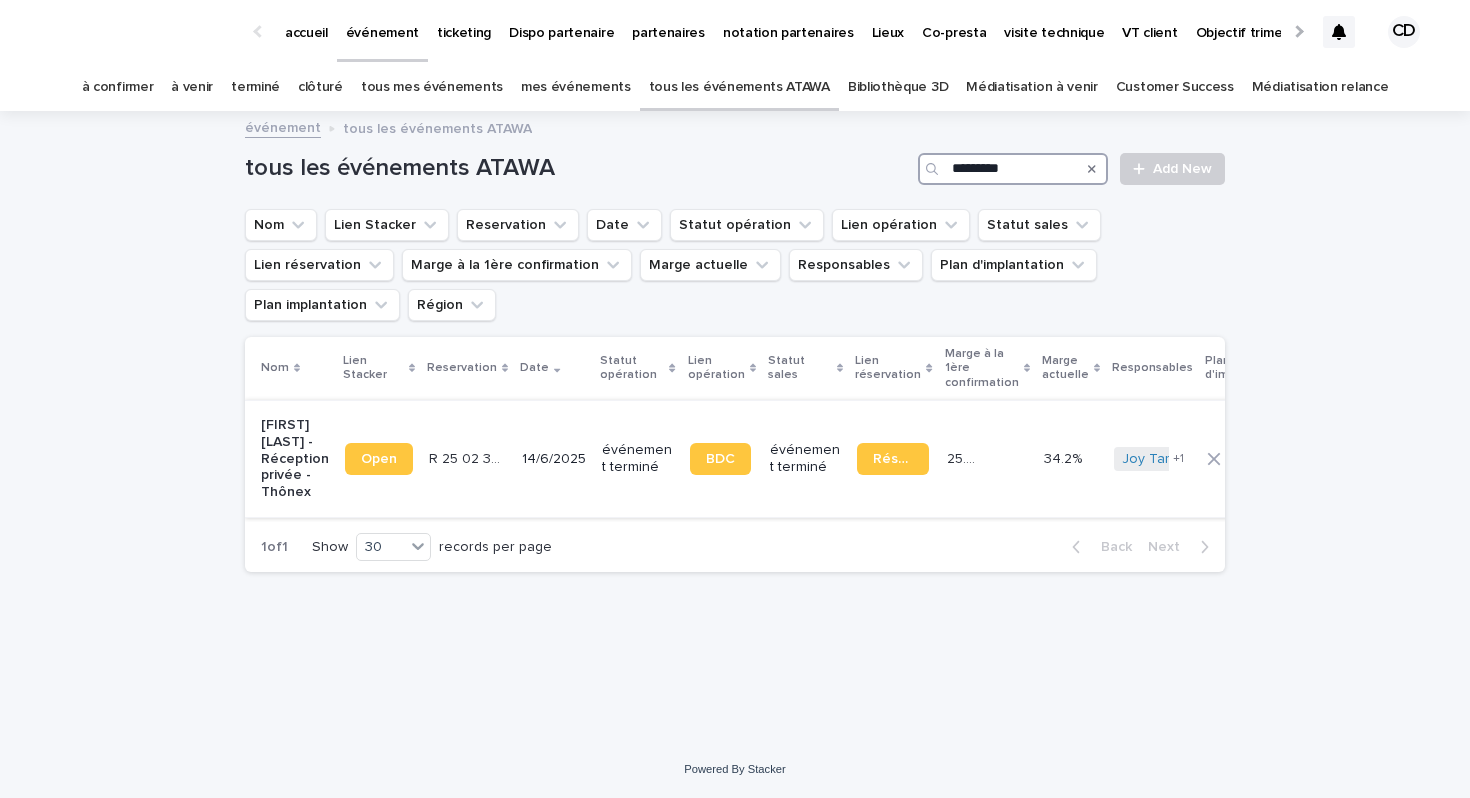 type on "*********" 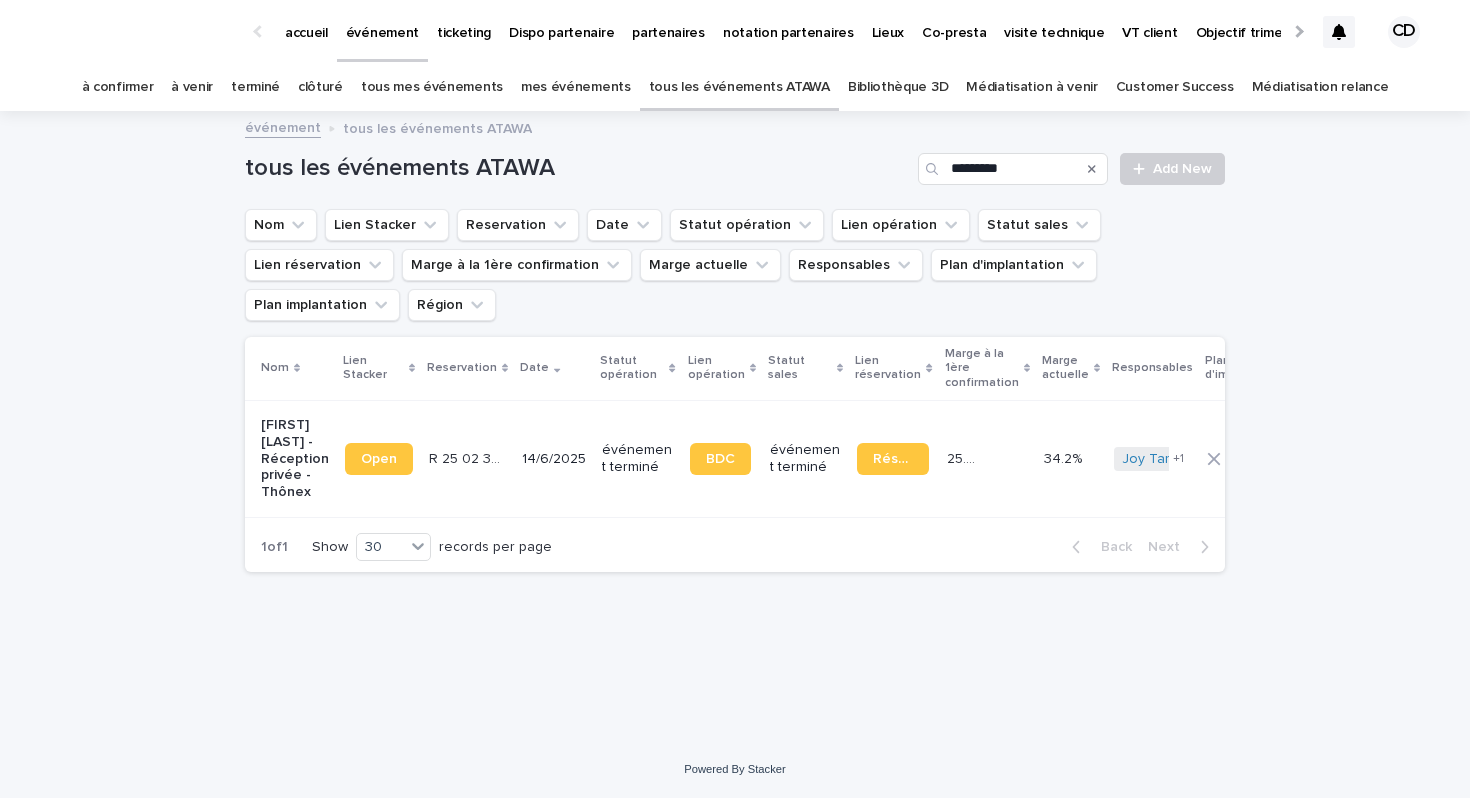 click on "Sandra Païs - Réception privée - Thônex" at bounding box center (295, 459) 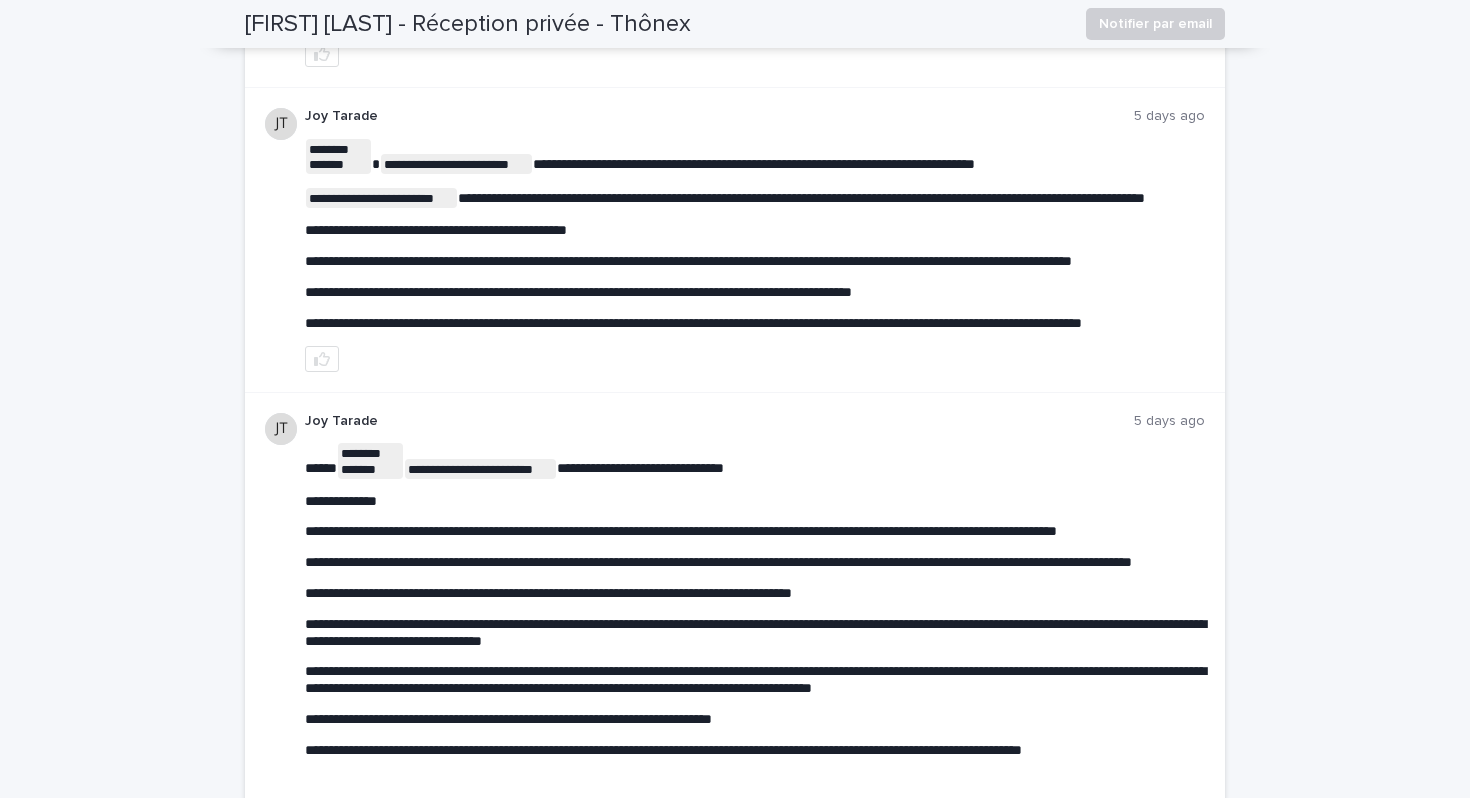 scroll, scrollTop: 0, scrollLeft: 0, axis: both 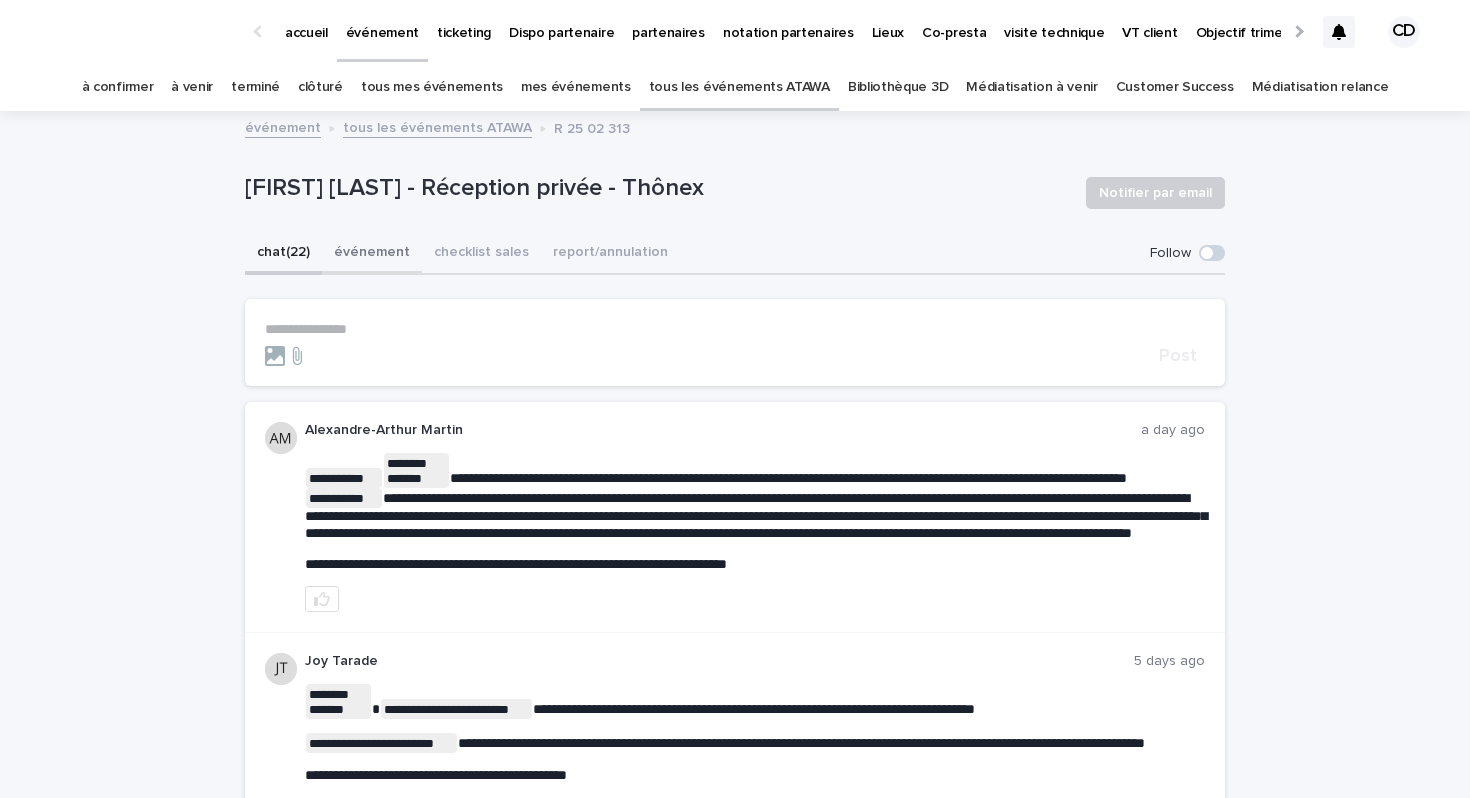 click on "événement" at bounding box center (372, 254) 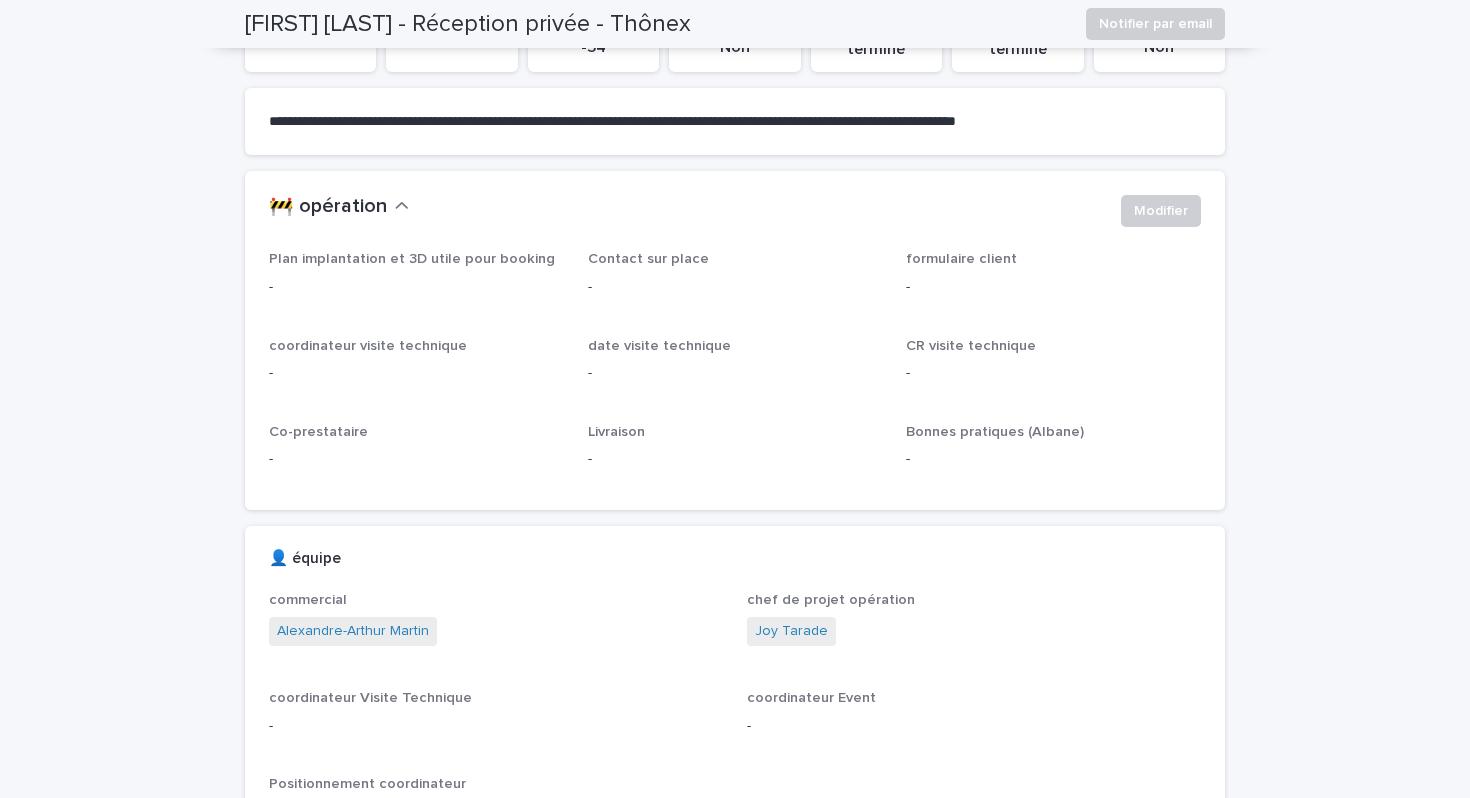 scroll, scrollTop: 0, scrollLeft: 0, axis: both 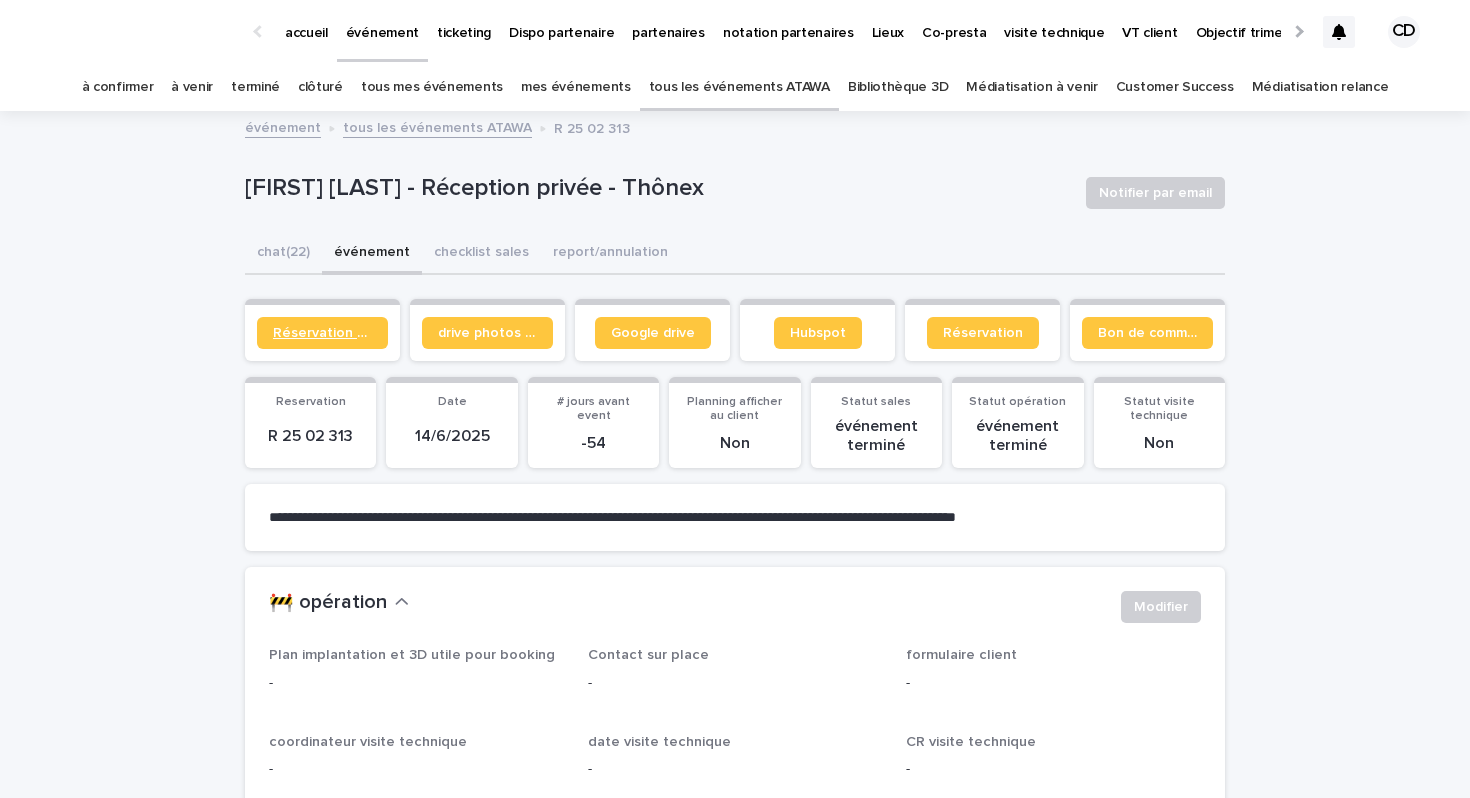 click on "Réservation client" at bounding box center [322, 333] 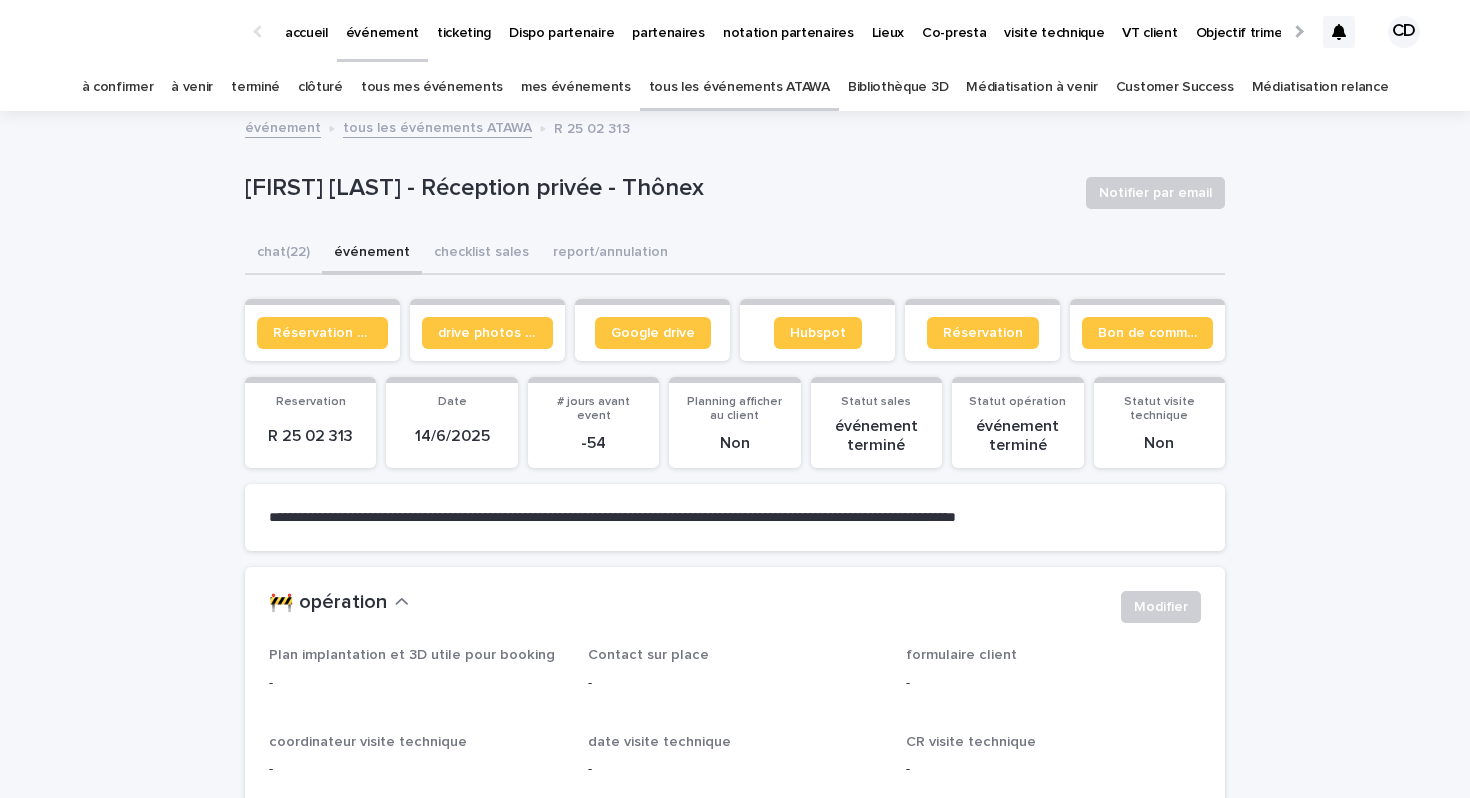 click 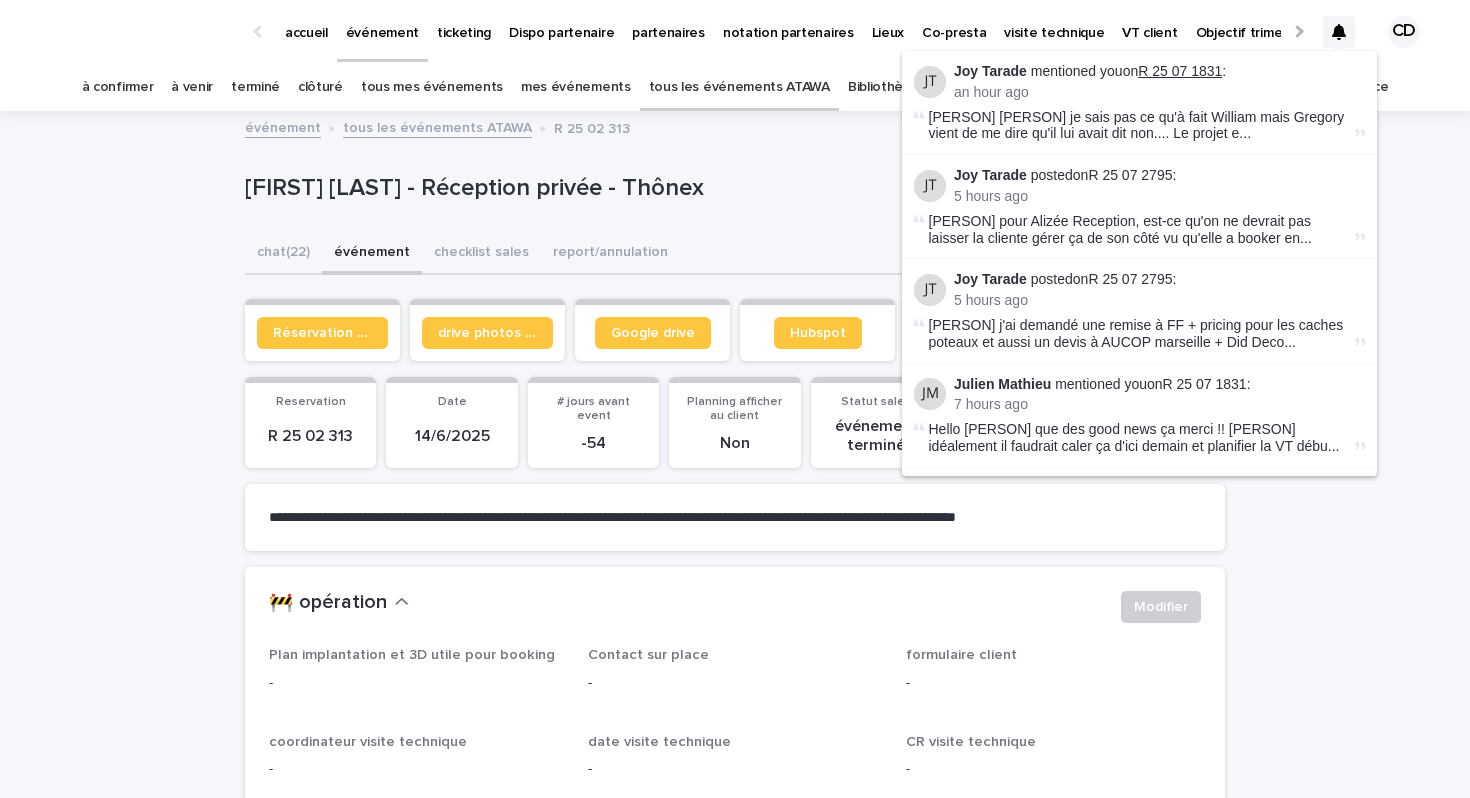 click on "R 25 07 1831" at bounding box center (1180, 71) 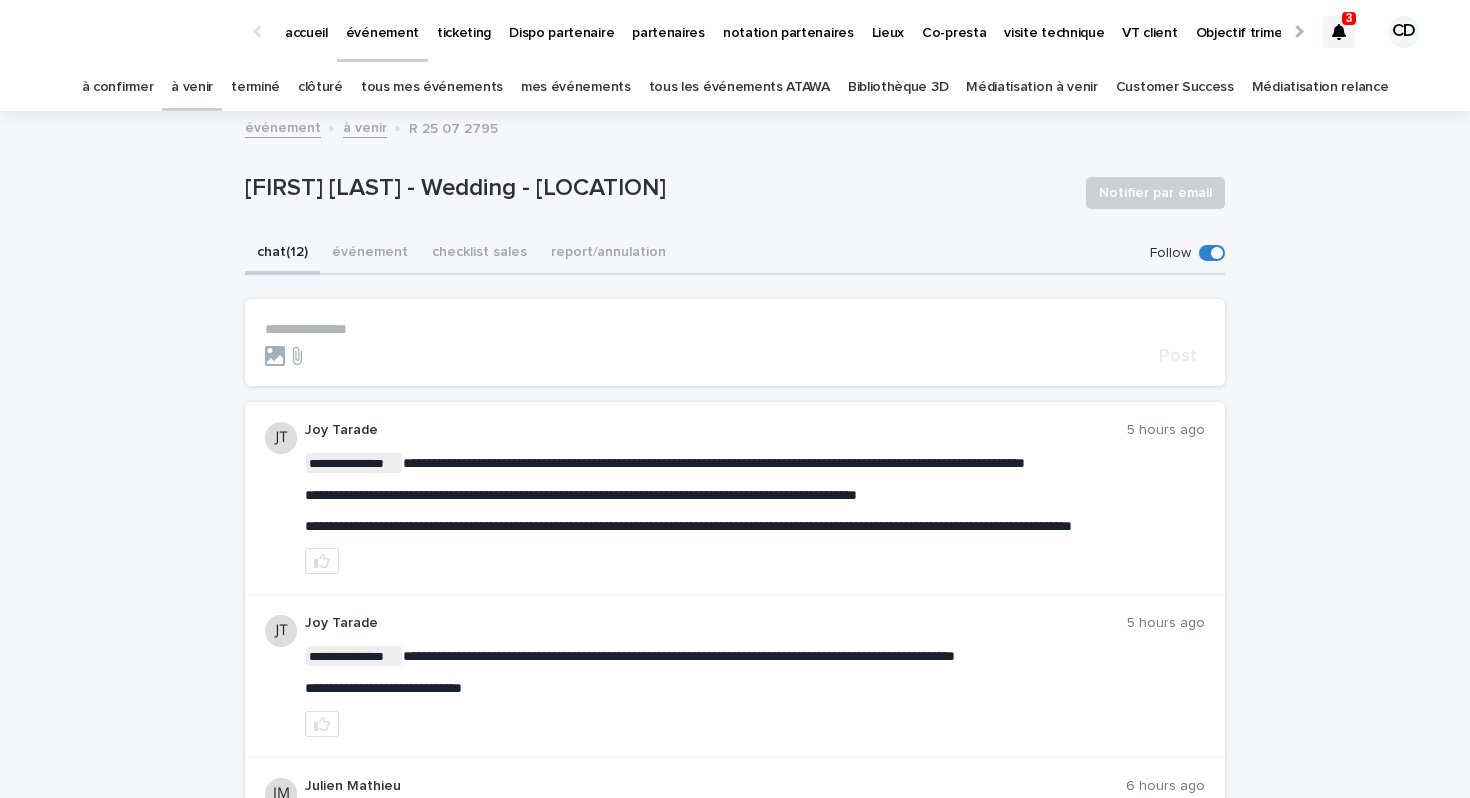 scroll, scrollTop: 0, scrollLeft: 0, axis: both 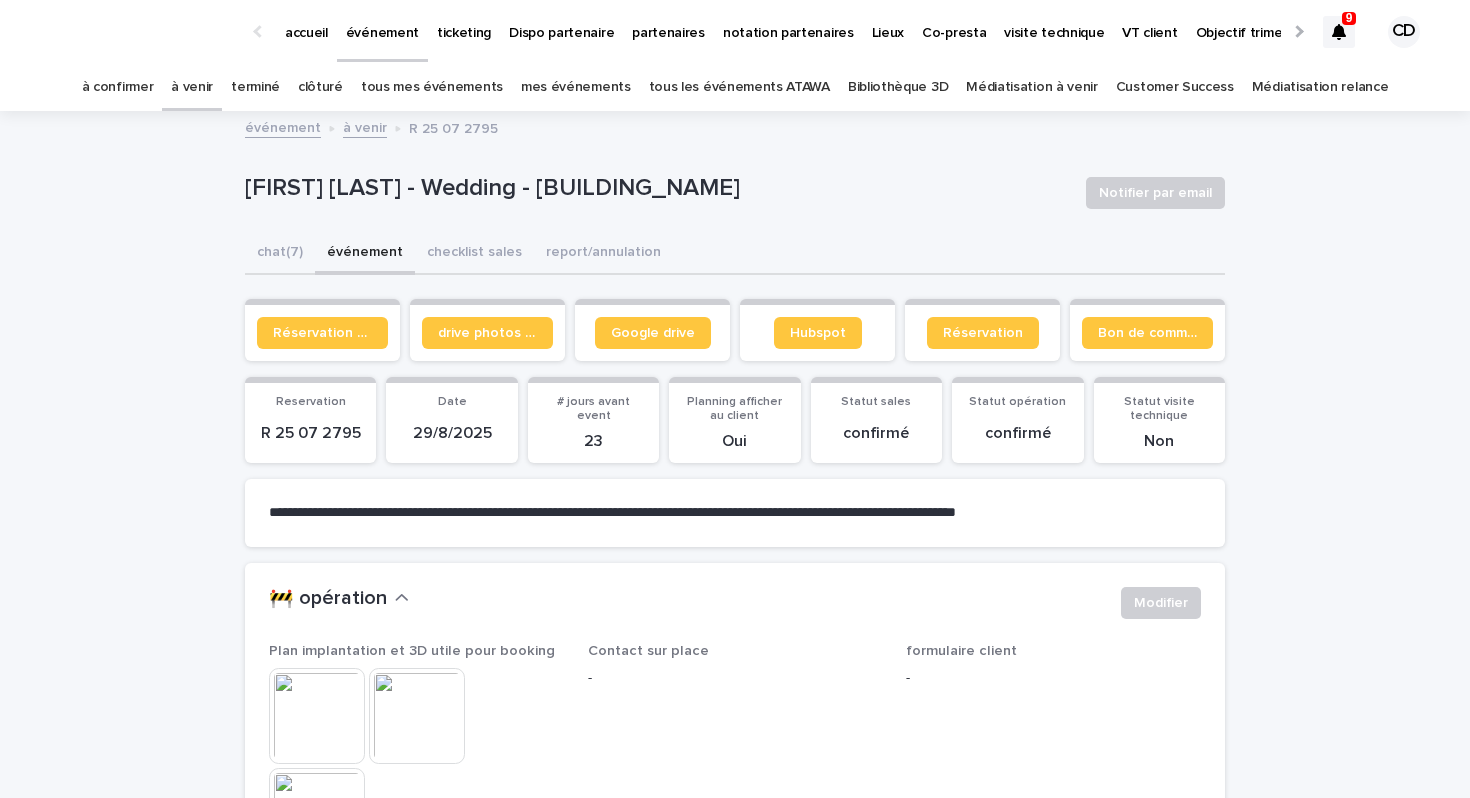 click at bounding box center [1339, 32] 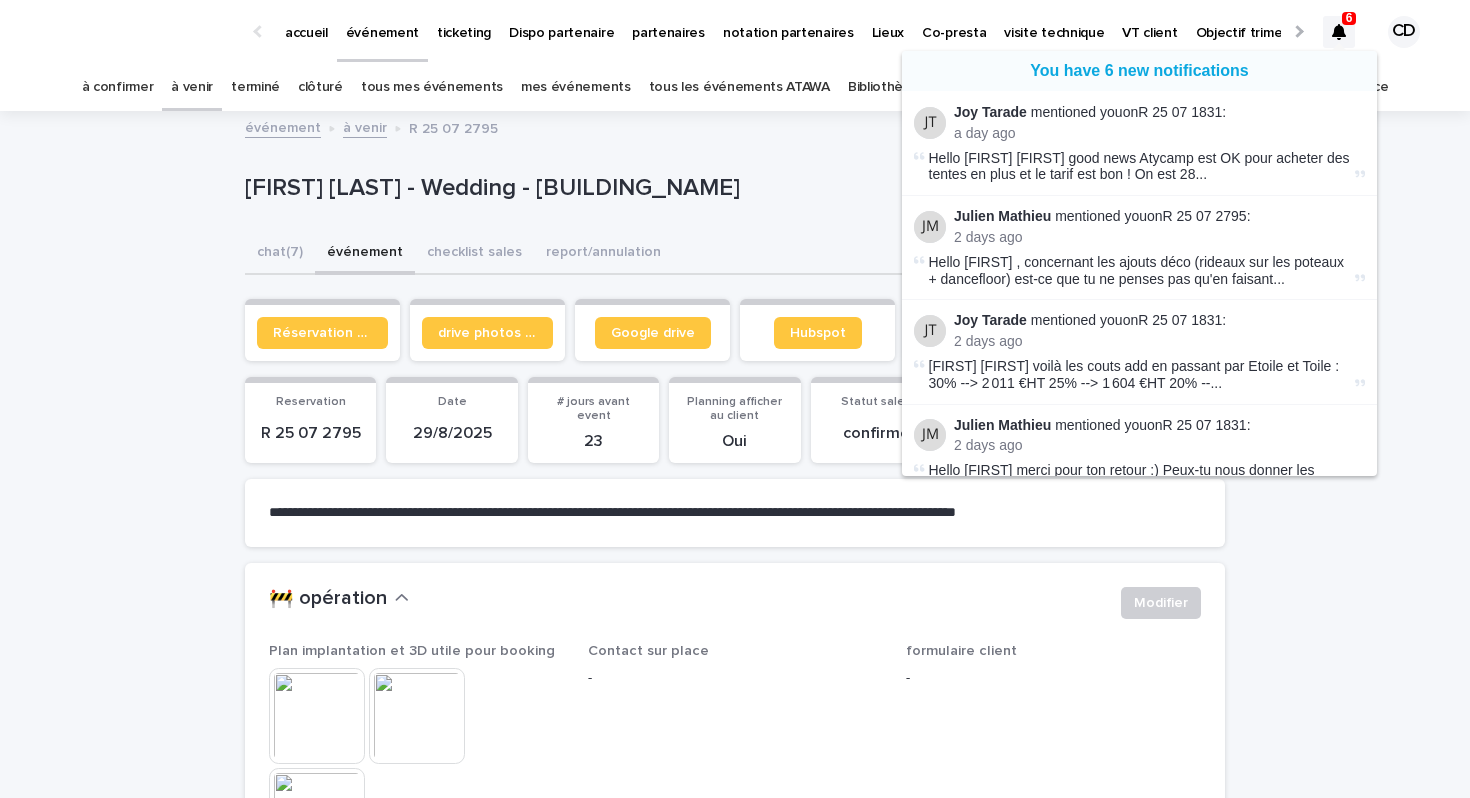 click on "You have 6 new notifications" at bounding box center (1139, 71) 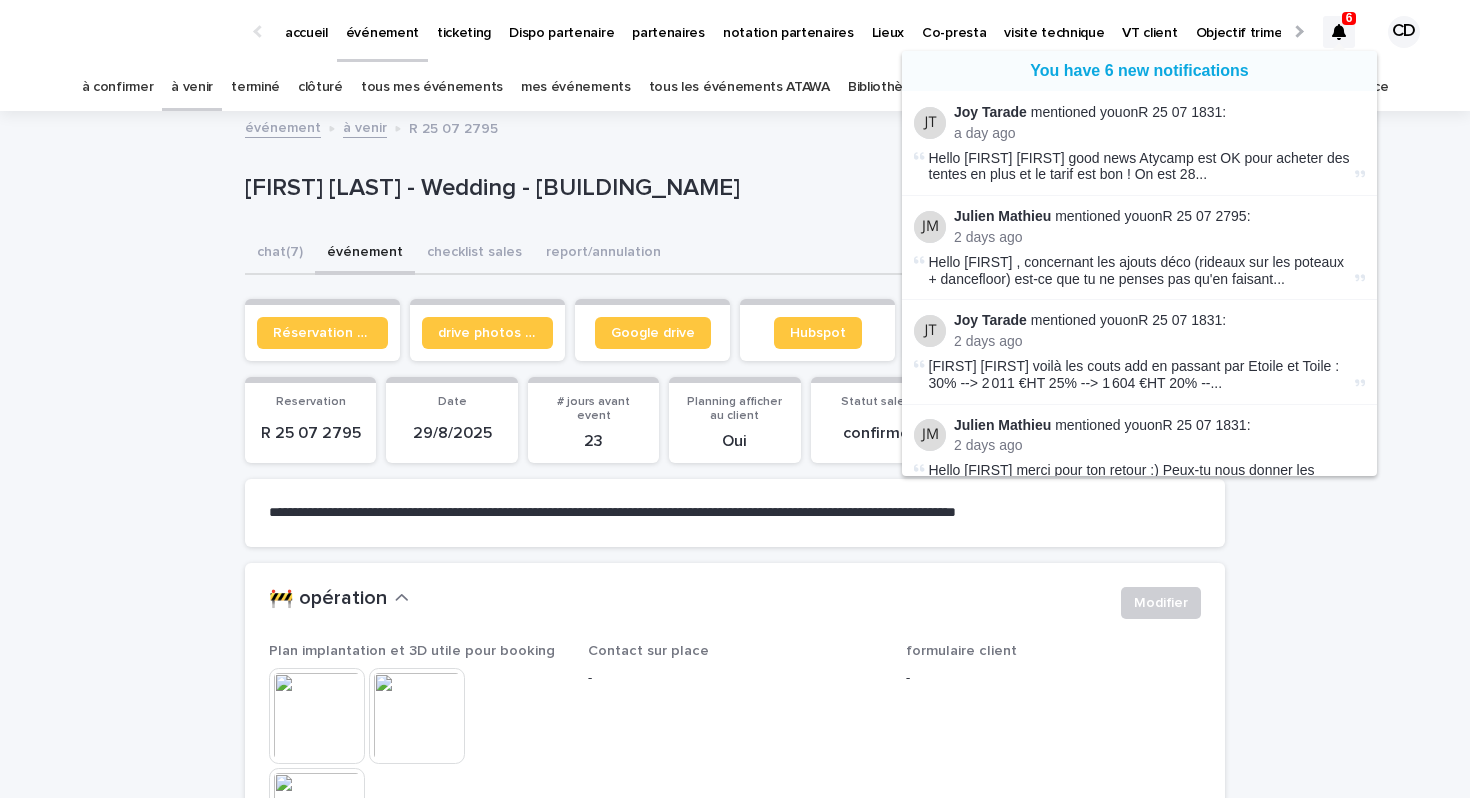 click on "You have 6 new notifications" at bounding box center [1139, 71] 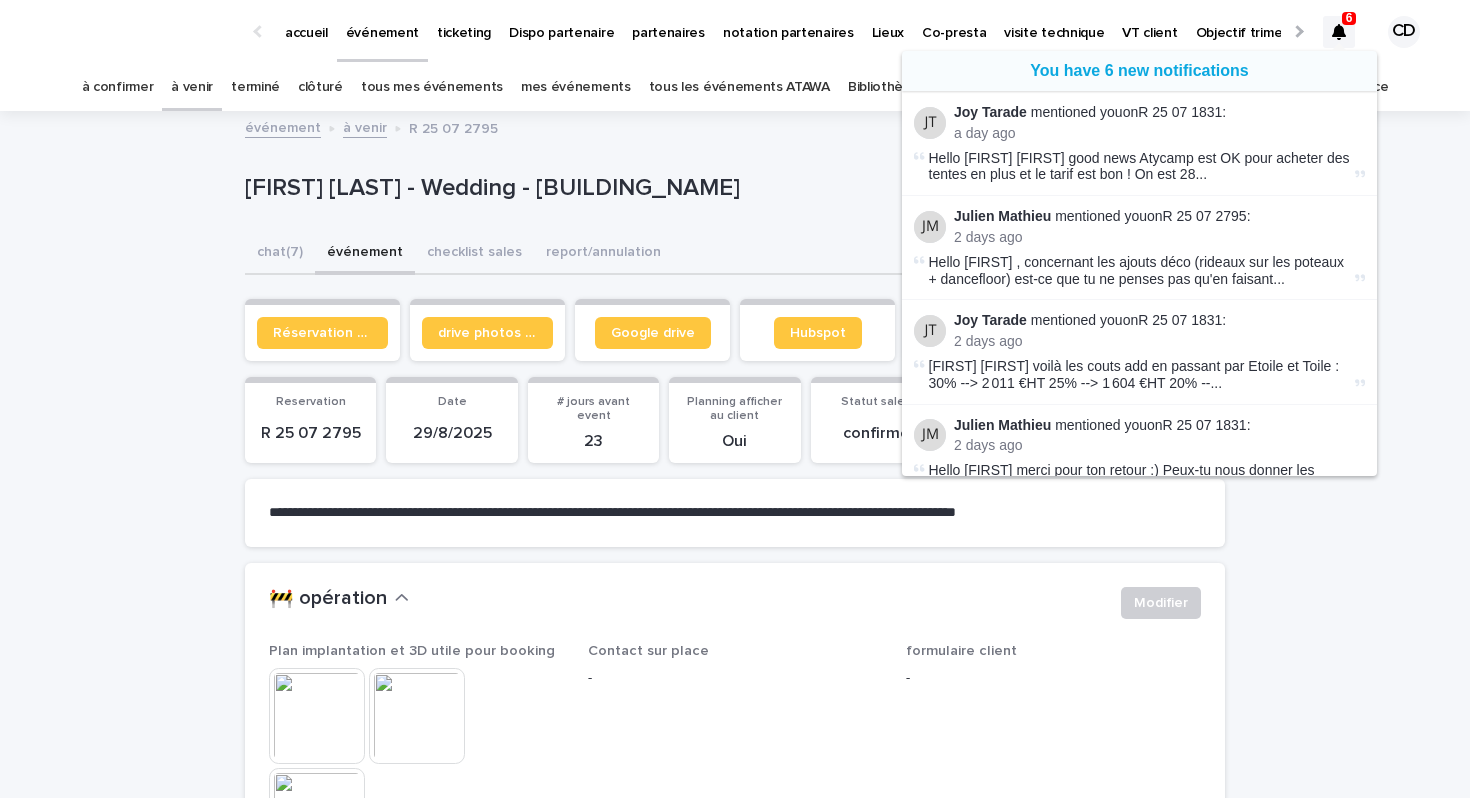 click on "Hello  @Julien Mathieu    @Céline Dislaire   good news Atycamp est OK pour acheter des tentes en plus et le tarif est bon !  On est 28 ..." at bounding box center [1140, 167] 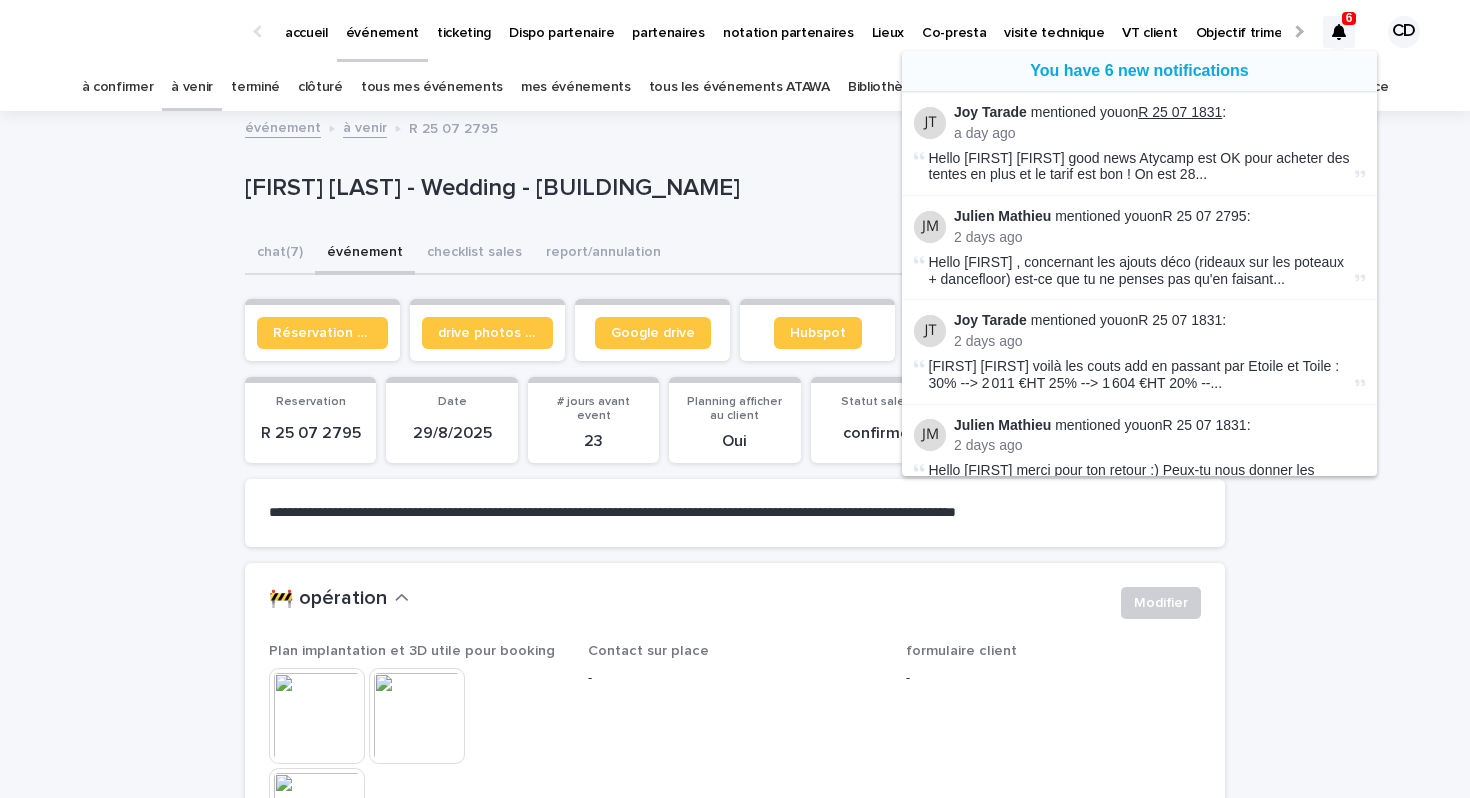 click on "R 25 07 1831" at bounding box center (1180, 112) 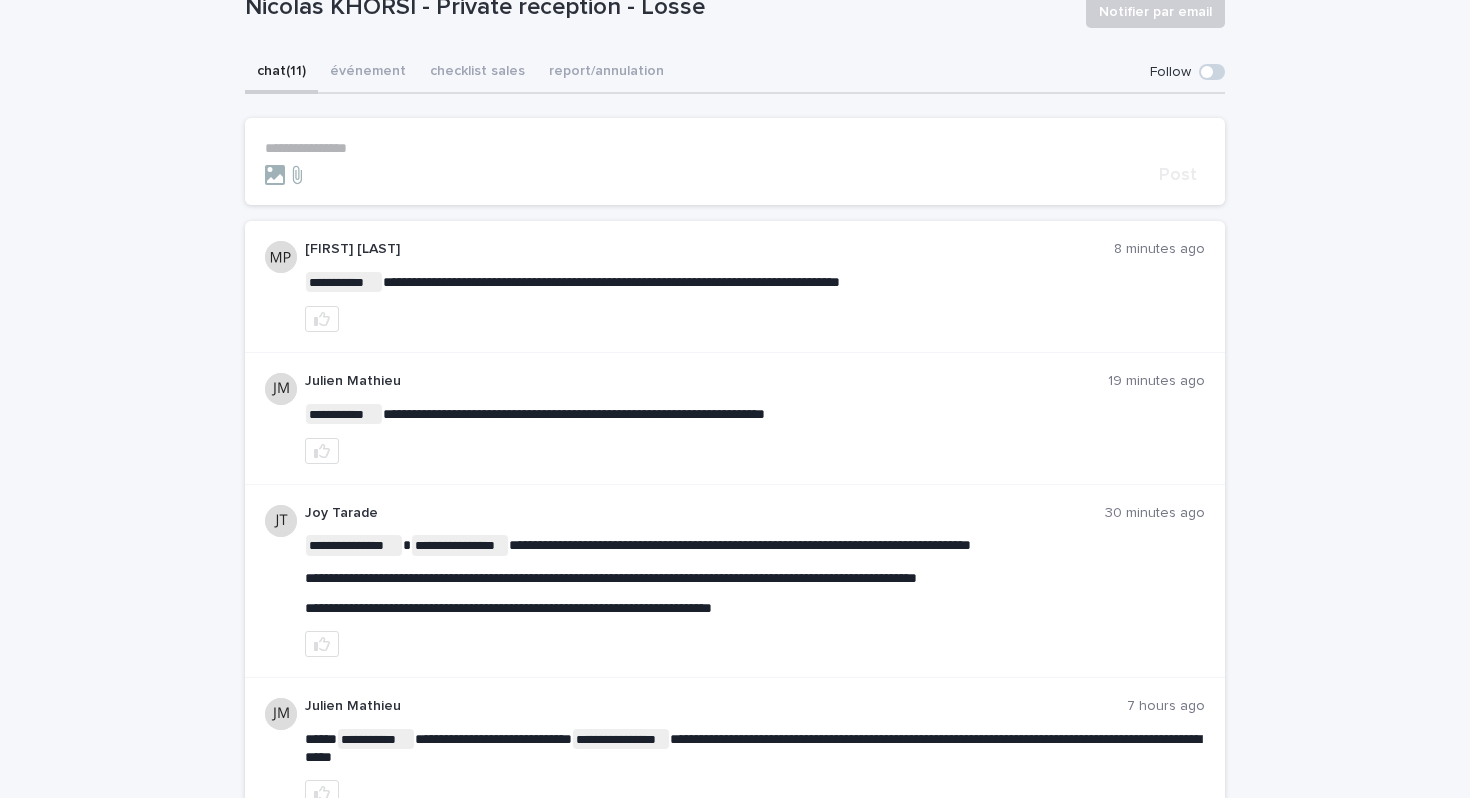 scroll, scrollTop: 0, scrollLeft: 0, axis: both 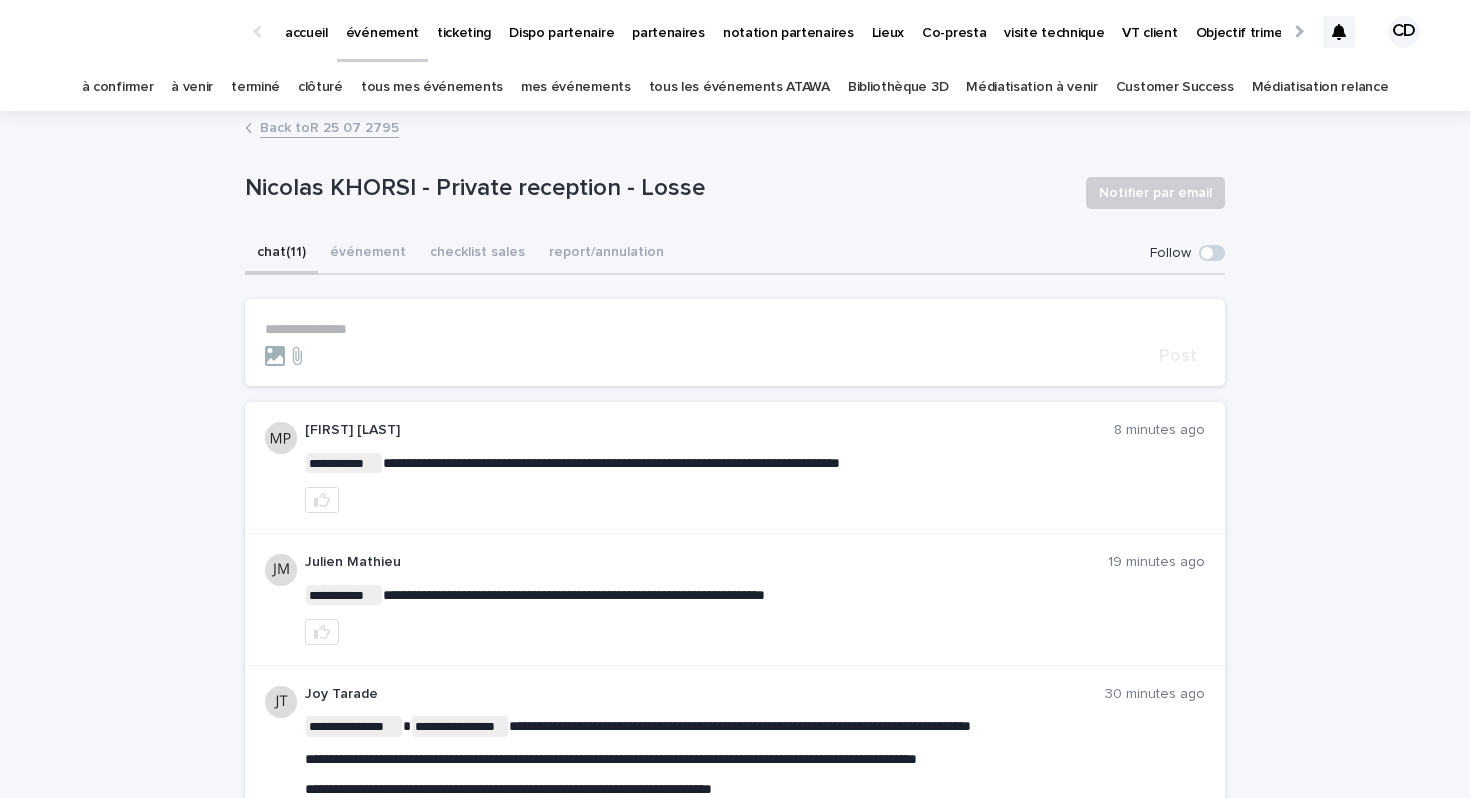 click 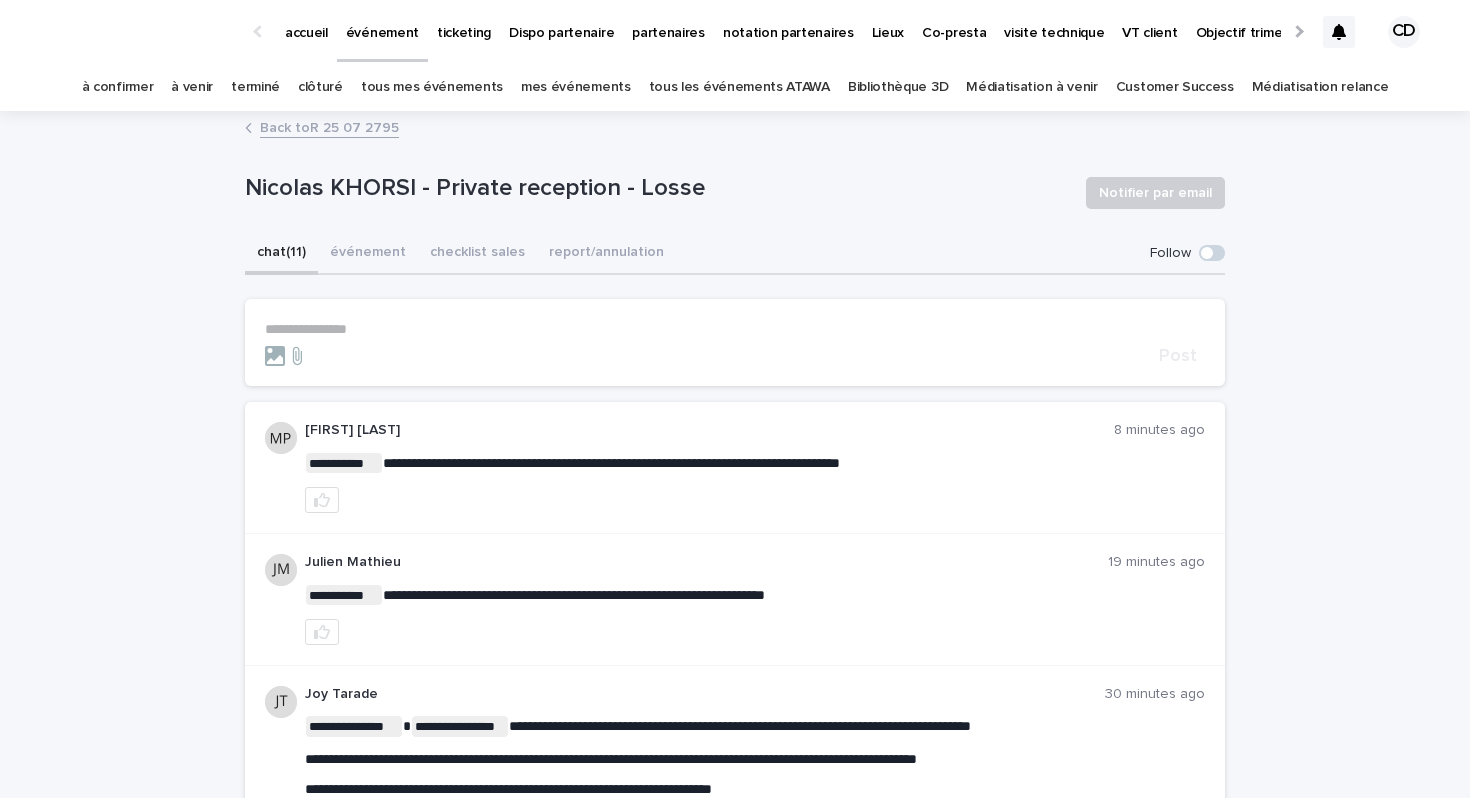 click on "CD" at bounding box center (1404, 32) 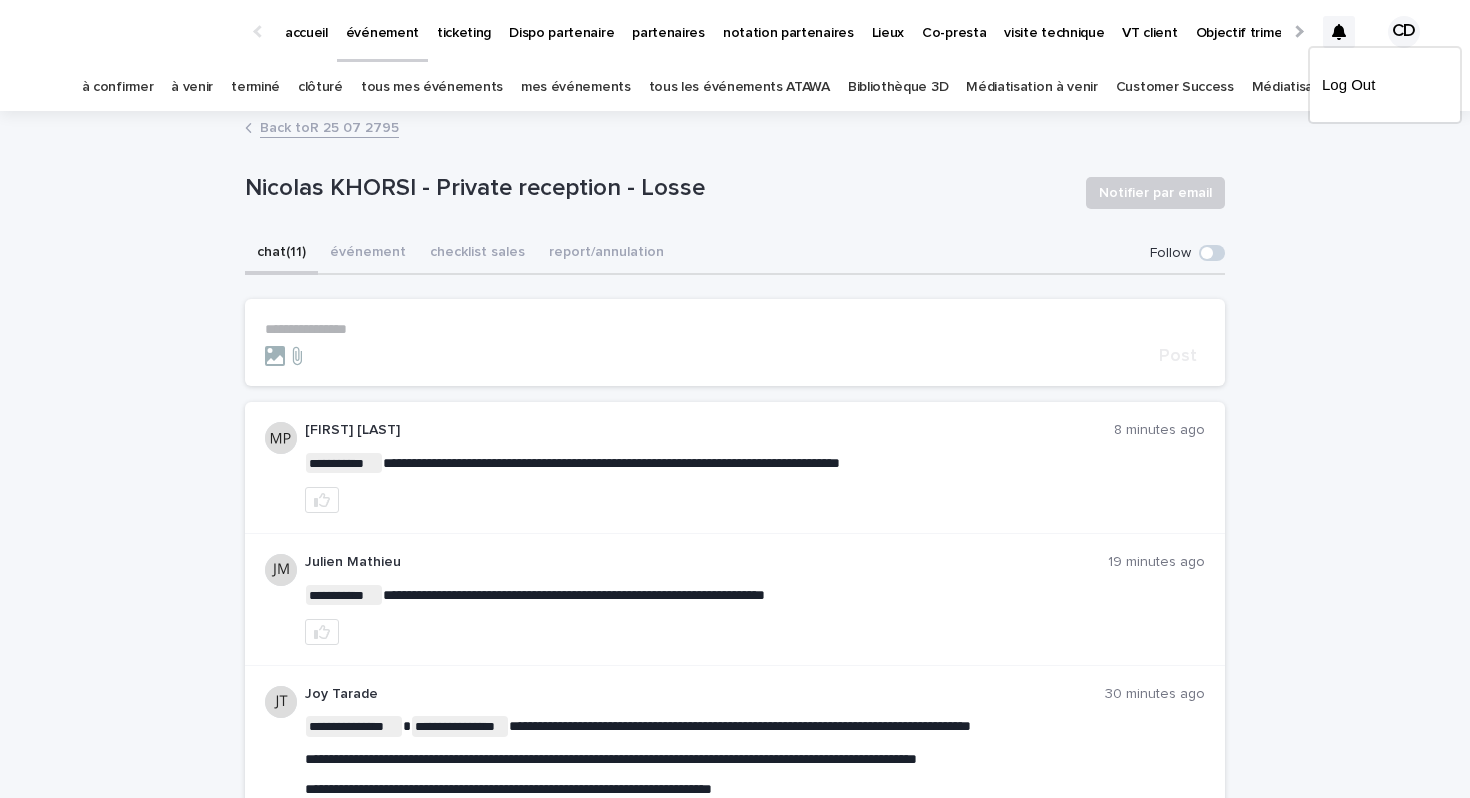 click at bounding box center [735, 32] 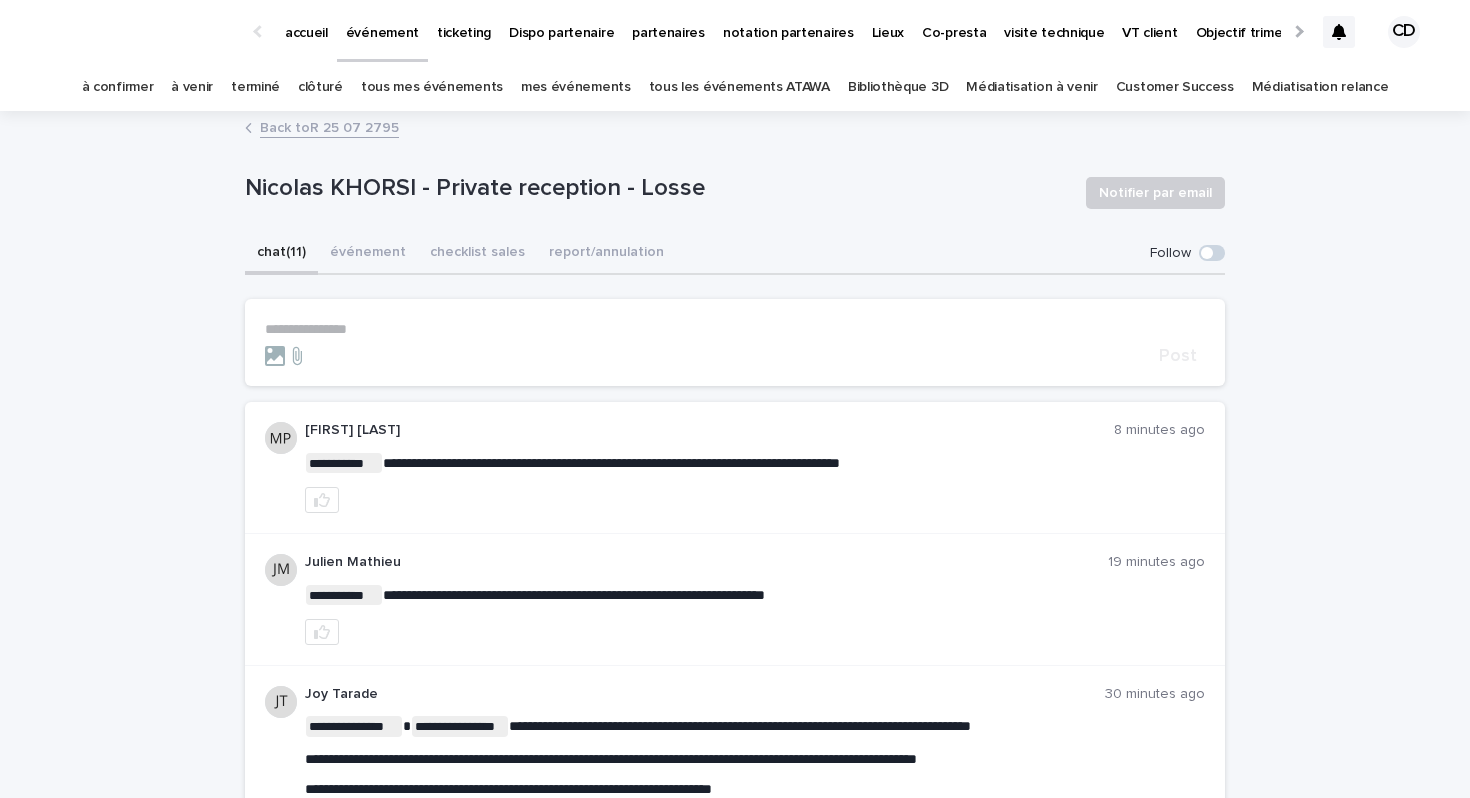 click 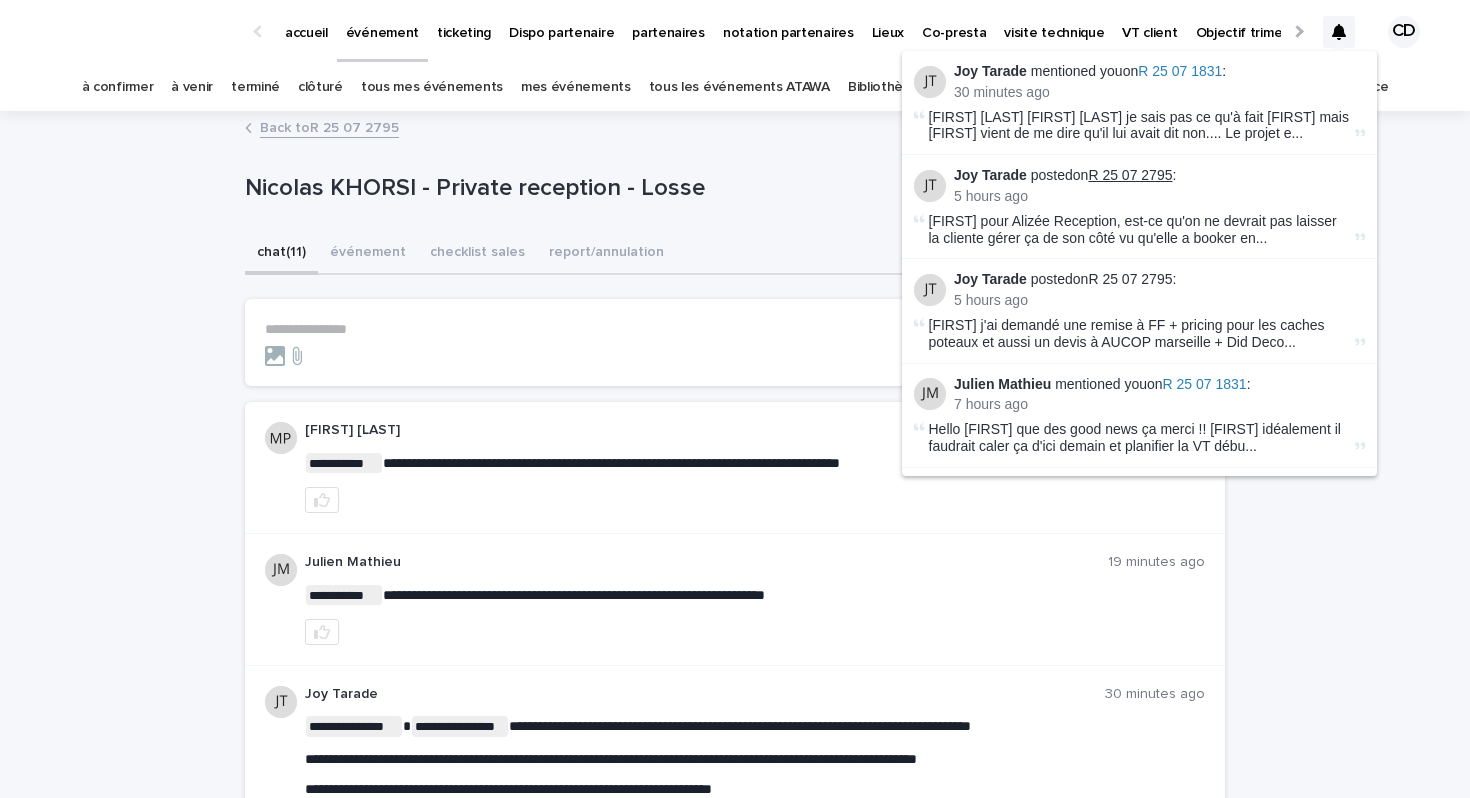 click on "R 25 07 2795" at bounding box center [1130, 175] 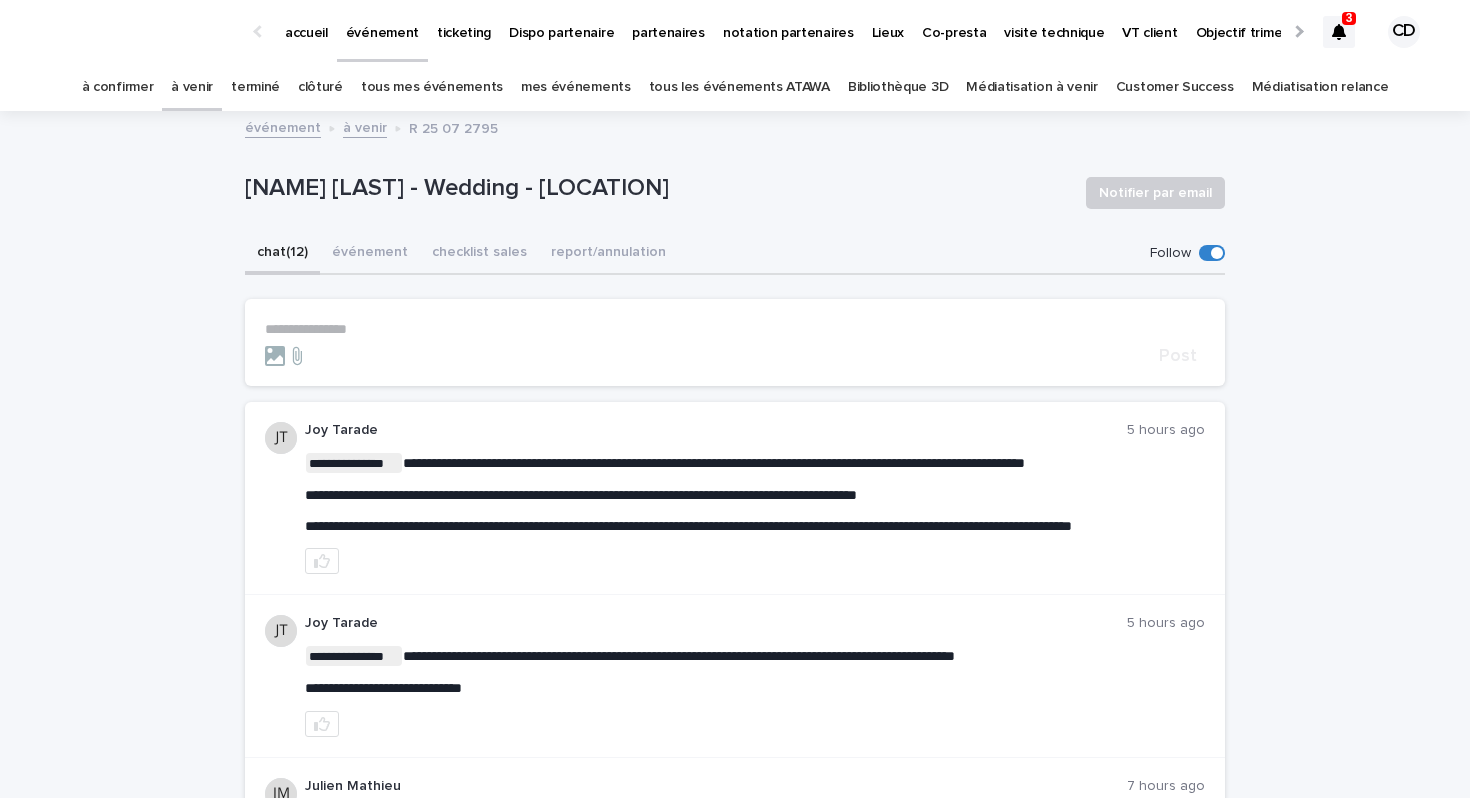 scroll, scrollTop: 0, scrollLeft: 0, axis: both 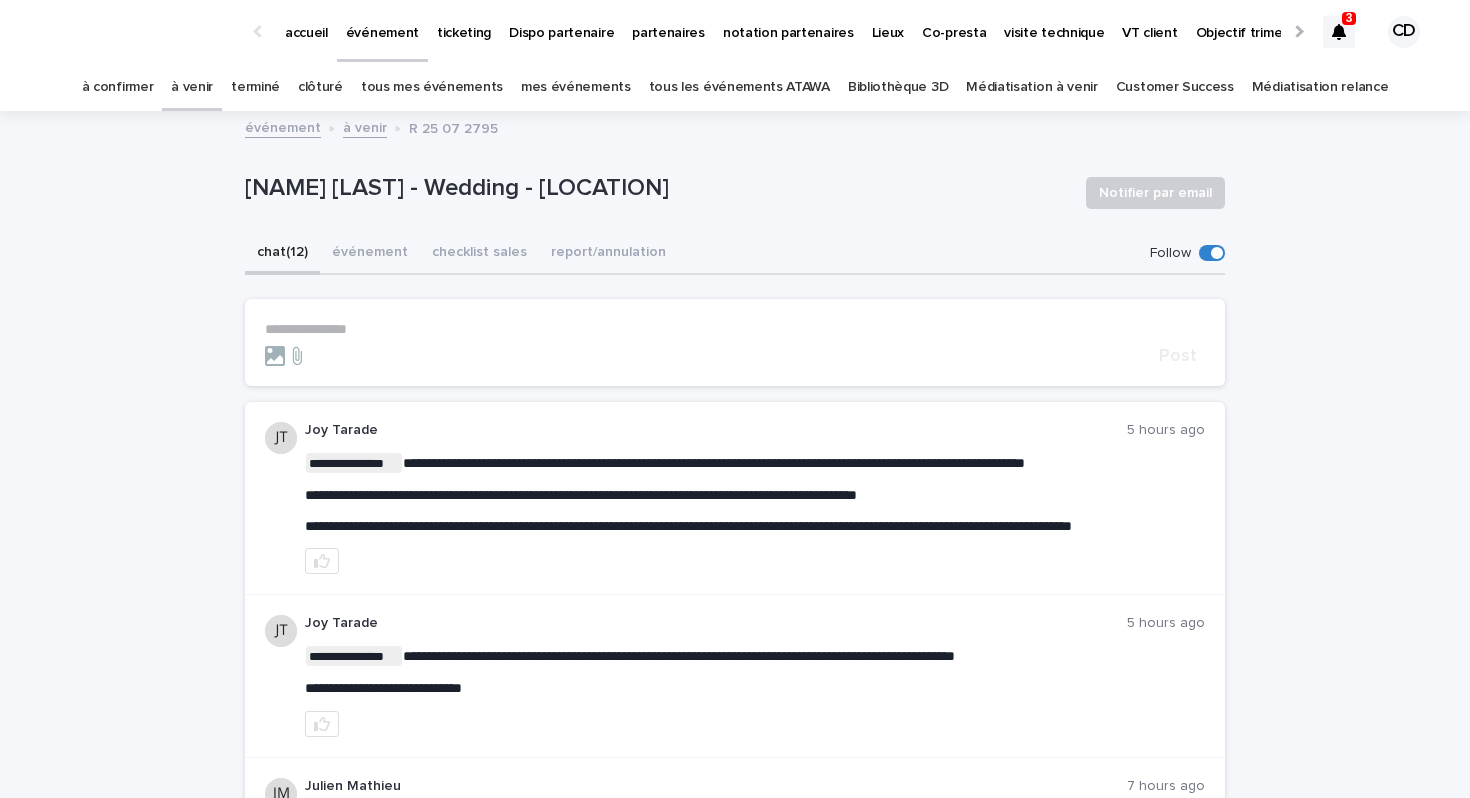 click at bounding box center (1339, 32) 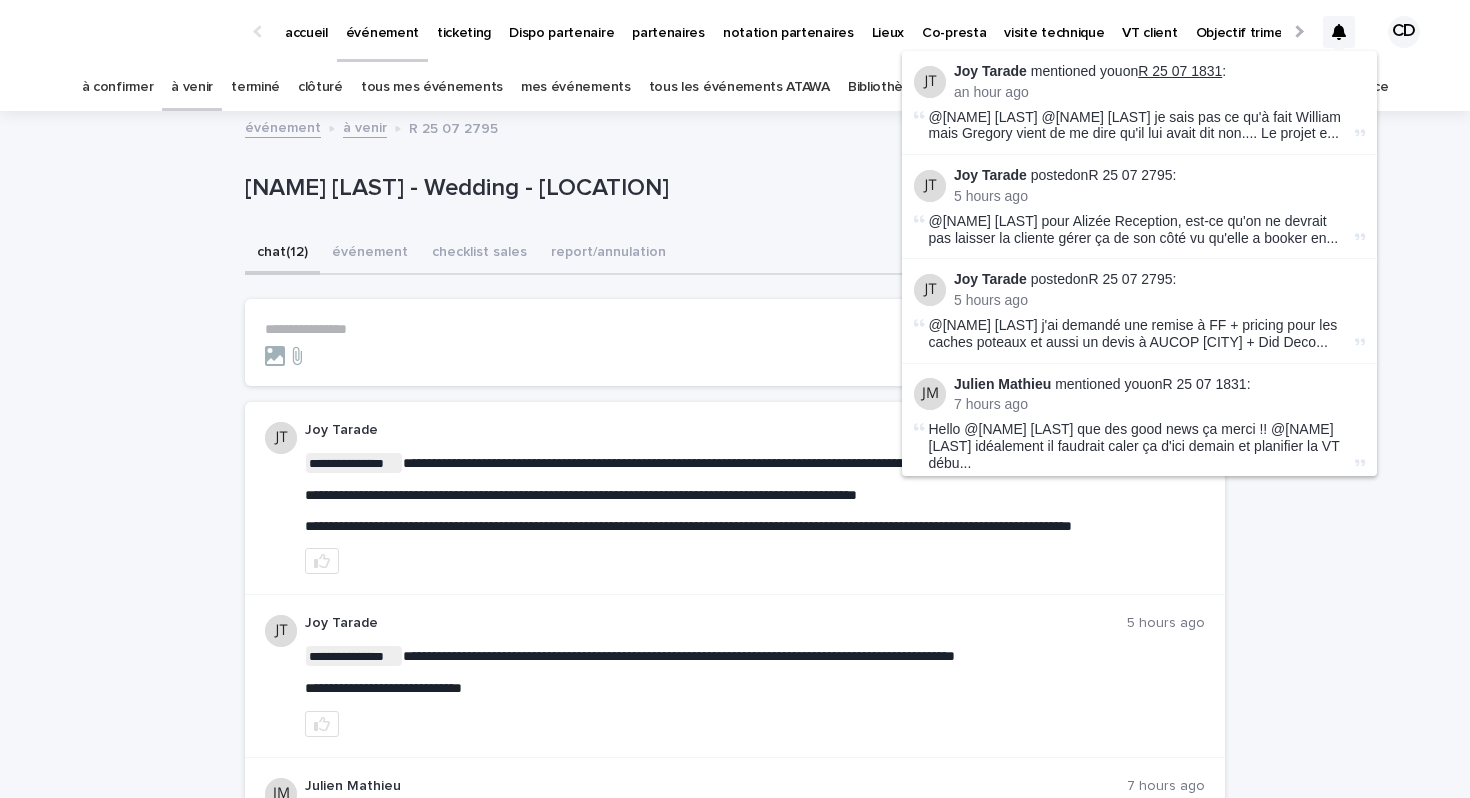 click on "R 25 07 1831" at bounding box center [1180, 71] 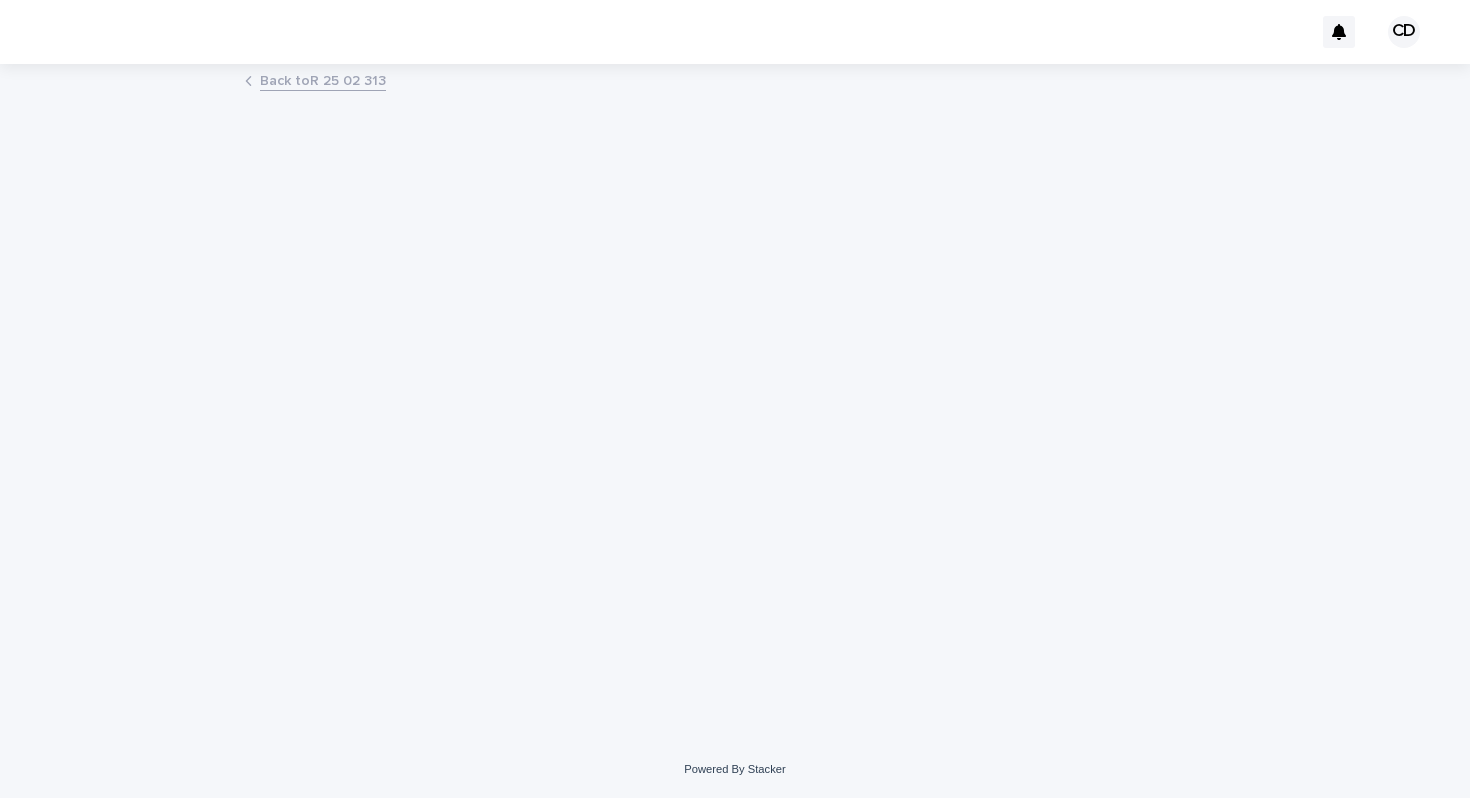 scroll, scrollTop: 0, scrollLeft: 0, axis: both 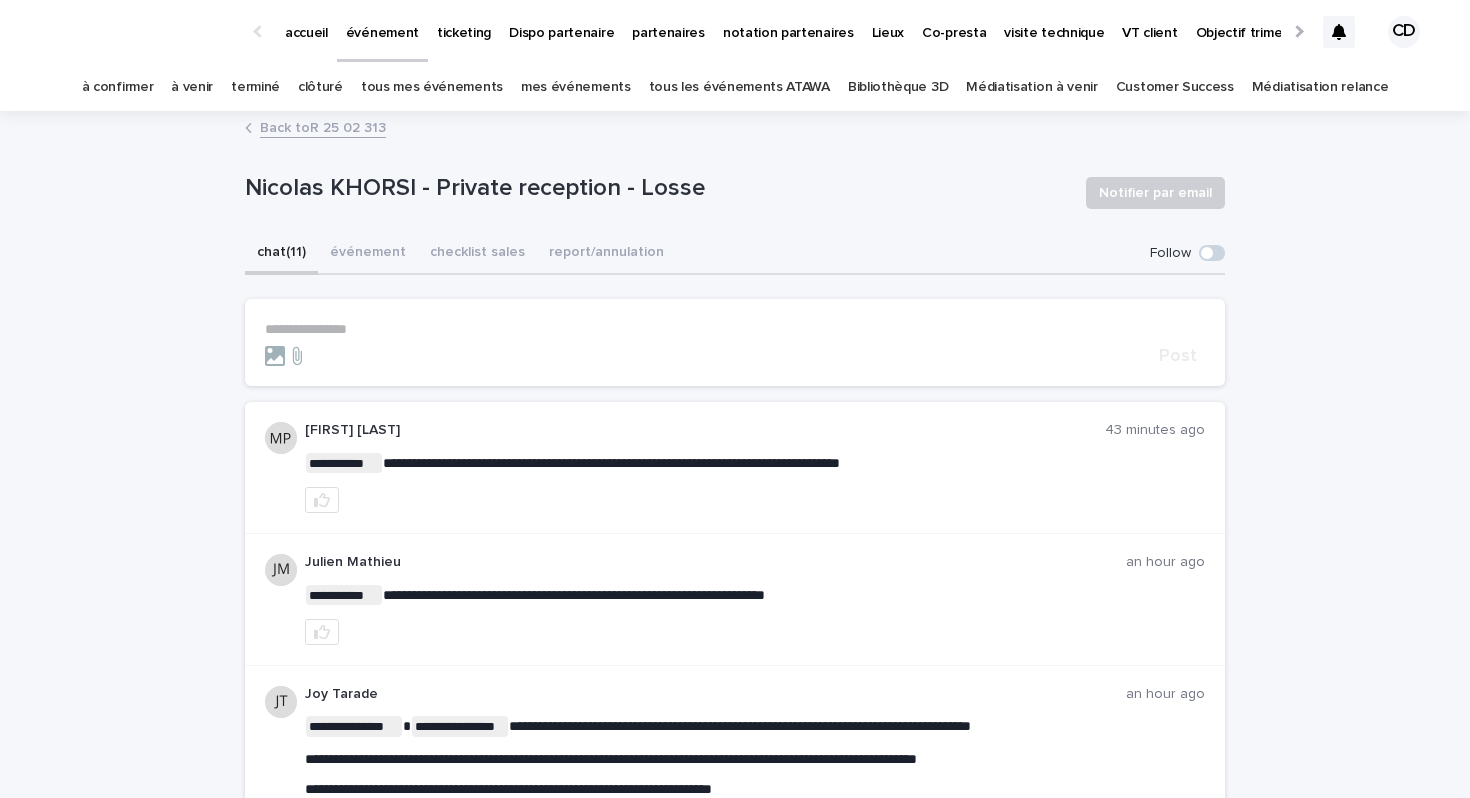 click 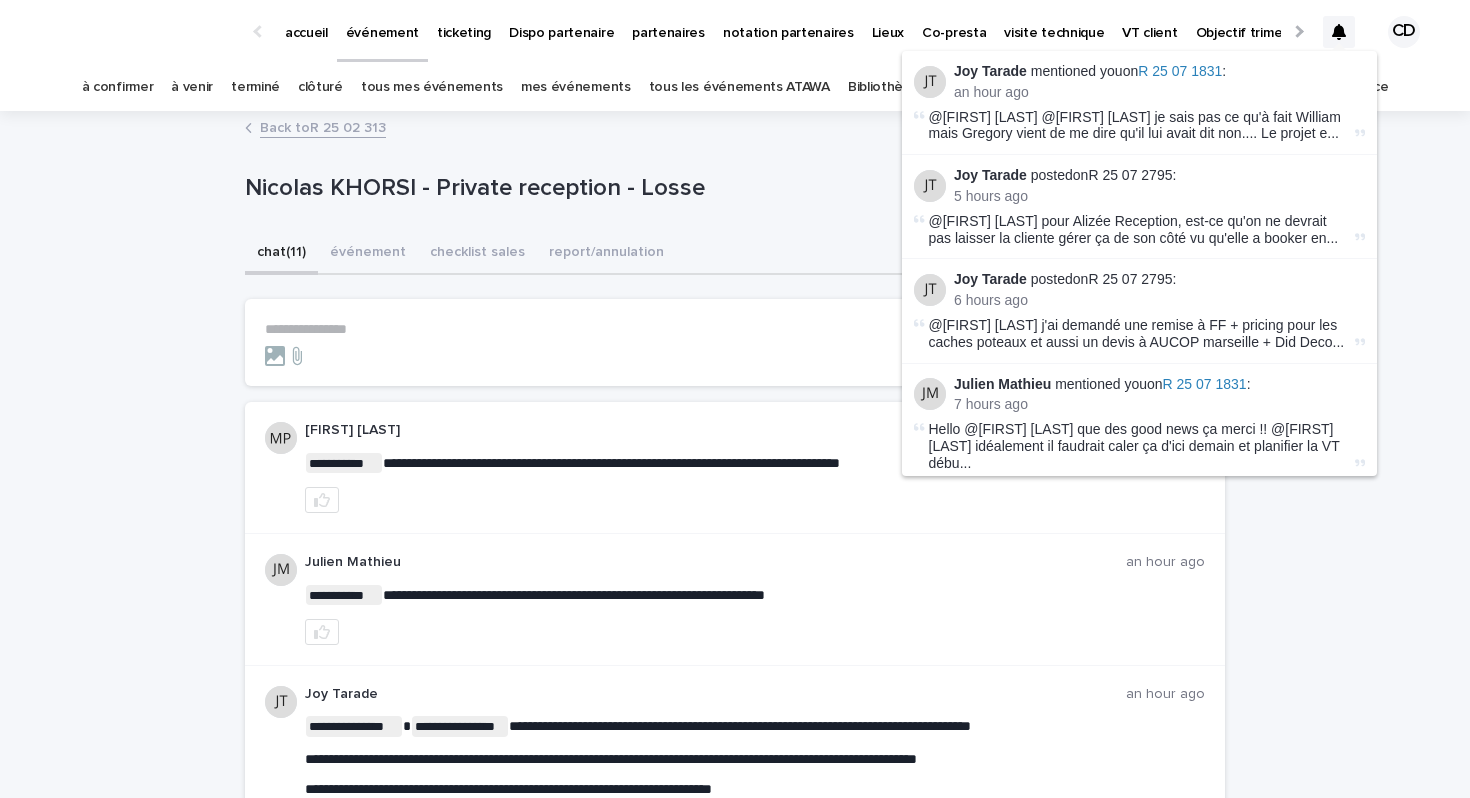 click on "**********" at bounding box center [735, 1453] 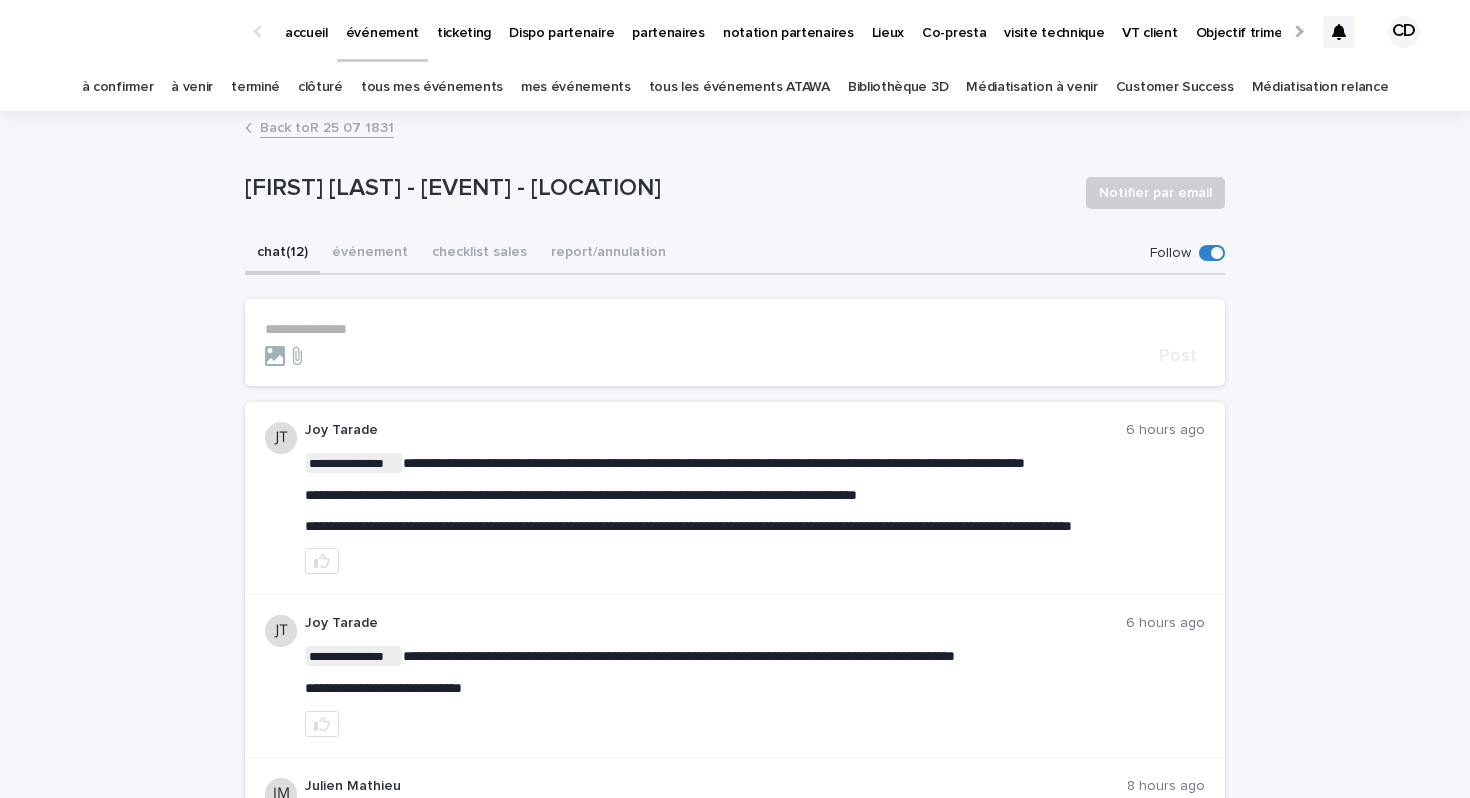 scroll, scrollTop: 0, scrollLeft: 0, axis: both 